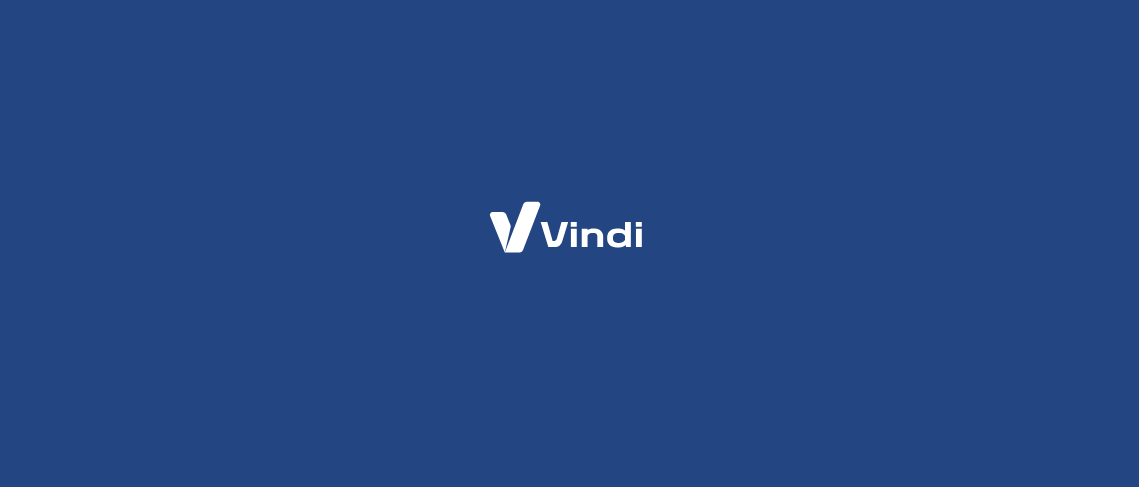 scroll, scrollTop: 0, scrollLeft: 0, axis: both 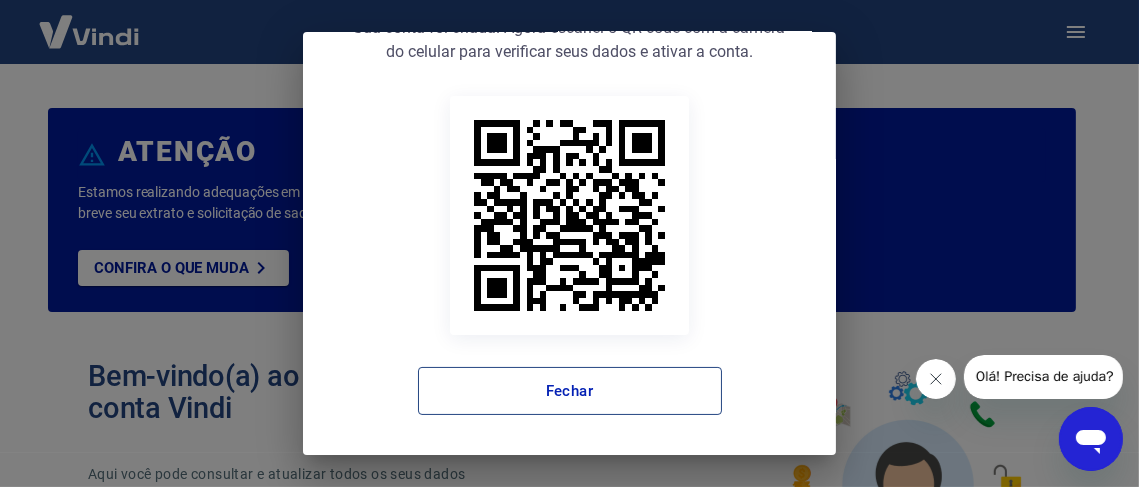 click on "Fechar" at bounding box center [570, 391] 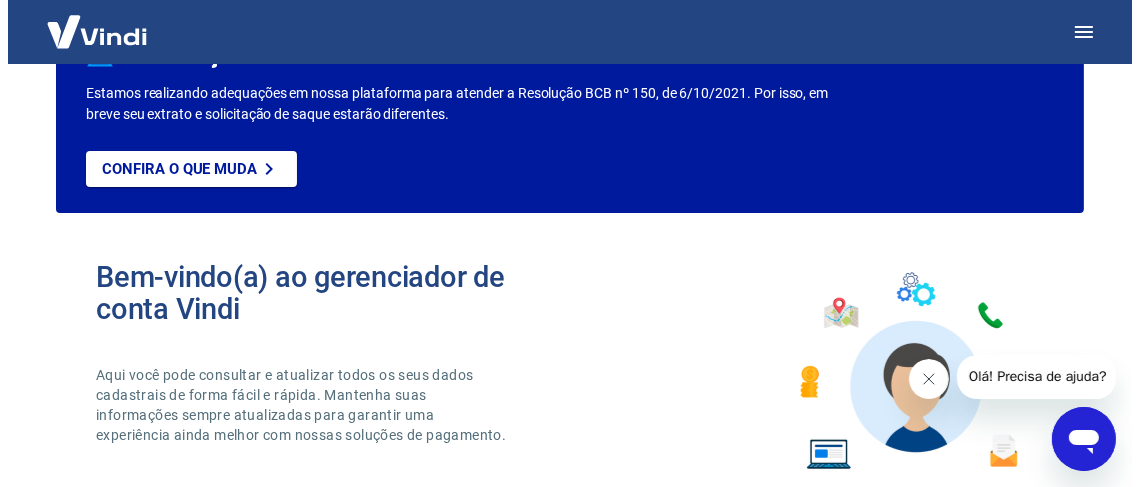 scroll, scrollTop: 0, scrollLeft: 0, axis: both 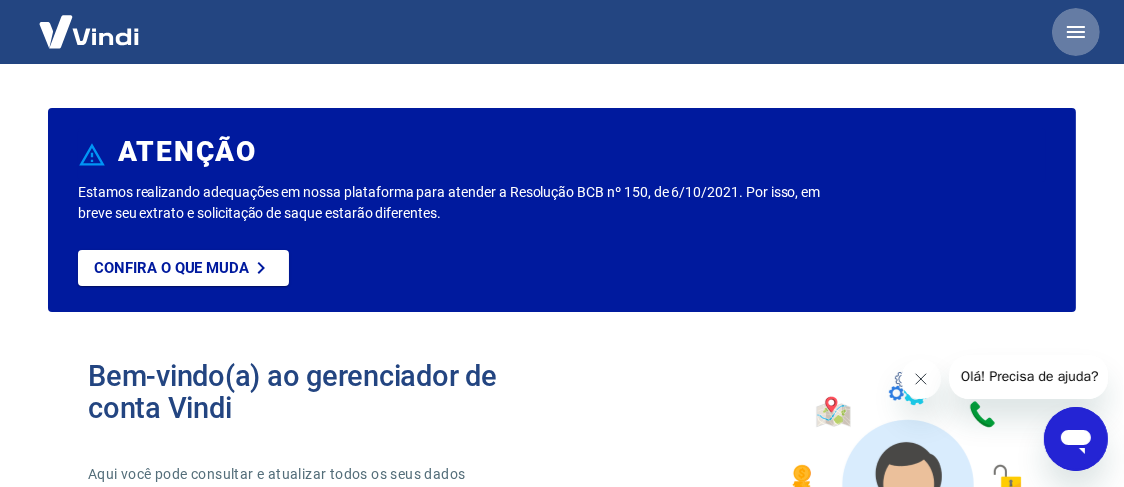 click 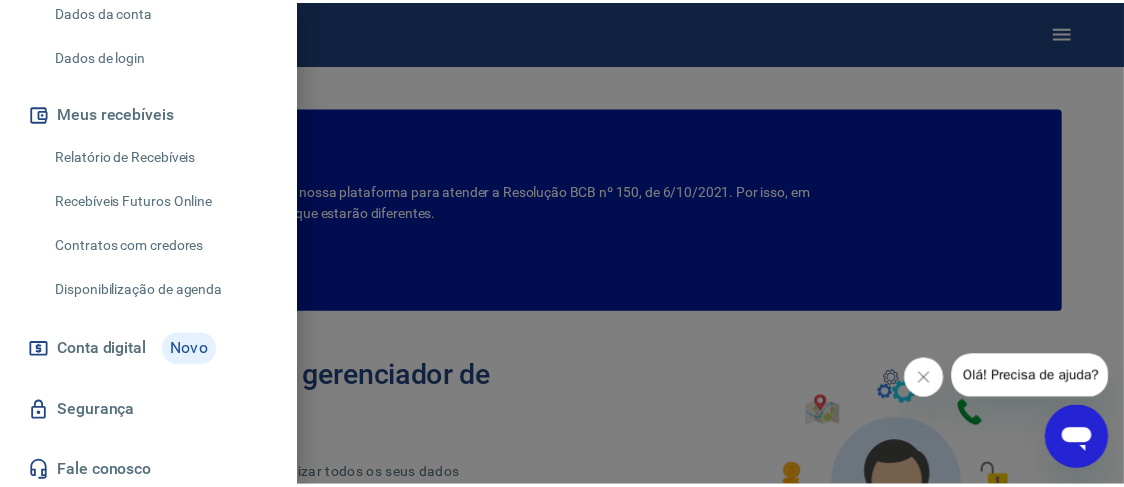 scroll, scrollTop: 366, scrollLeft: 0, axis: vertical 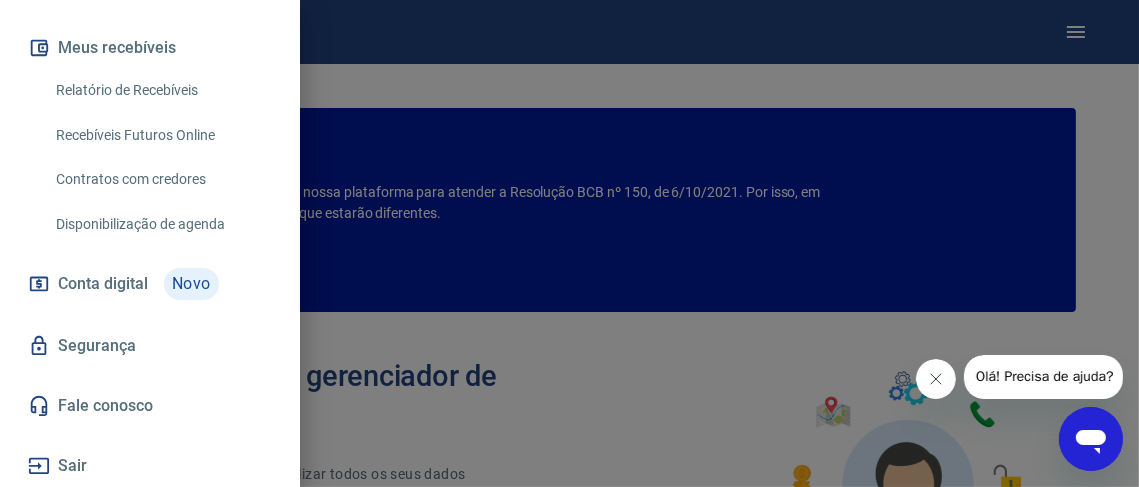 click at bounding box center [569, 243] 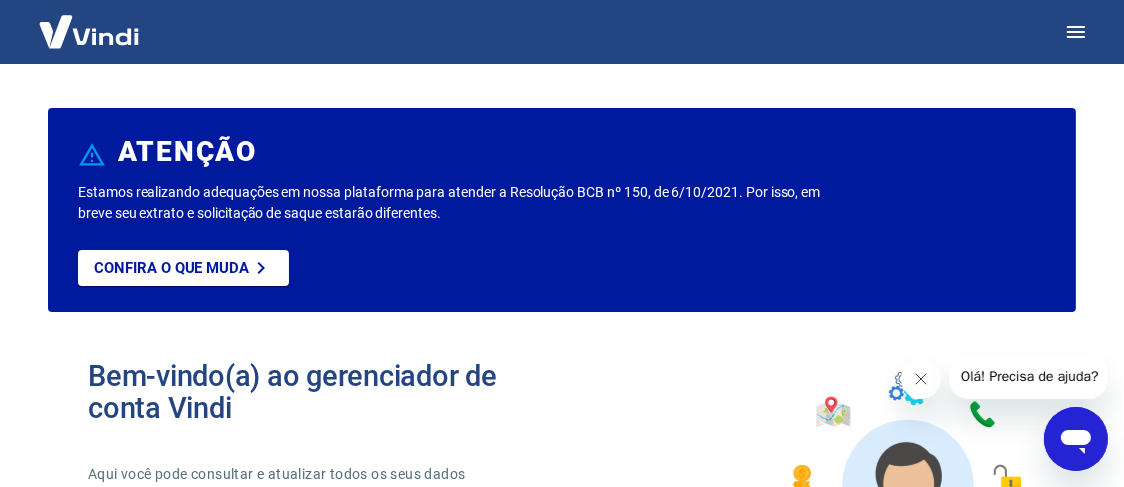 click on "Olá! Precisa de ajuda?" at bounding box center (1029, 375) 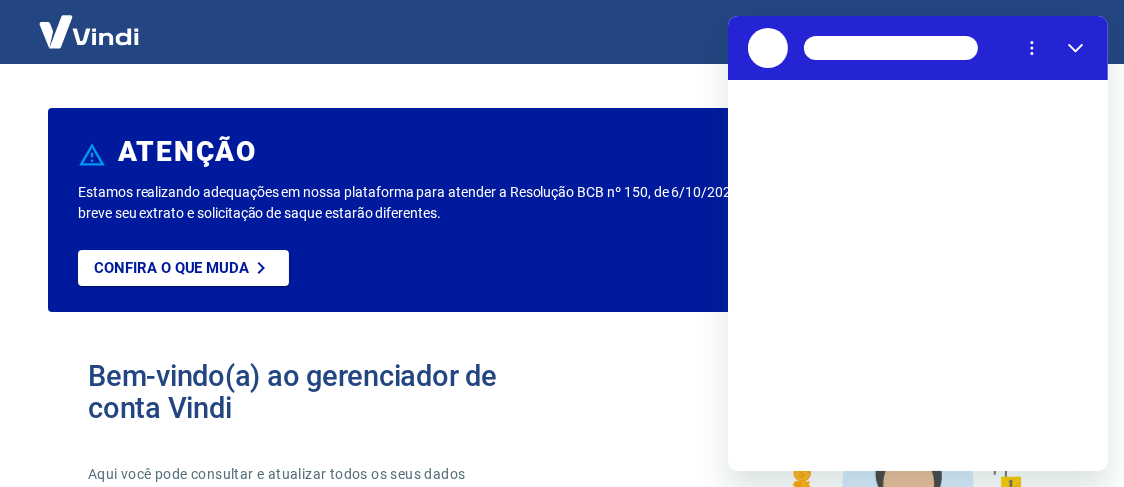 scroll, scrollTop: 0, scrollLeft: 0, axis: both 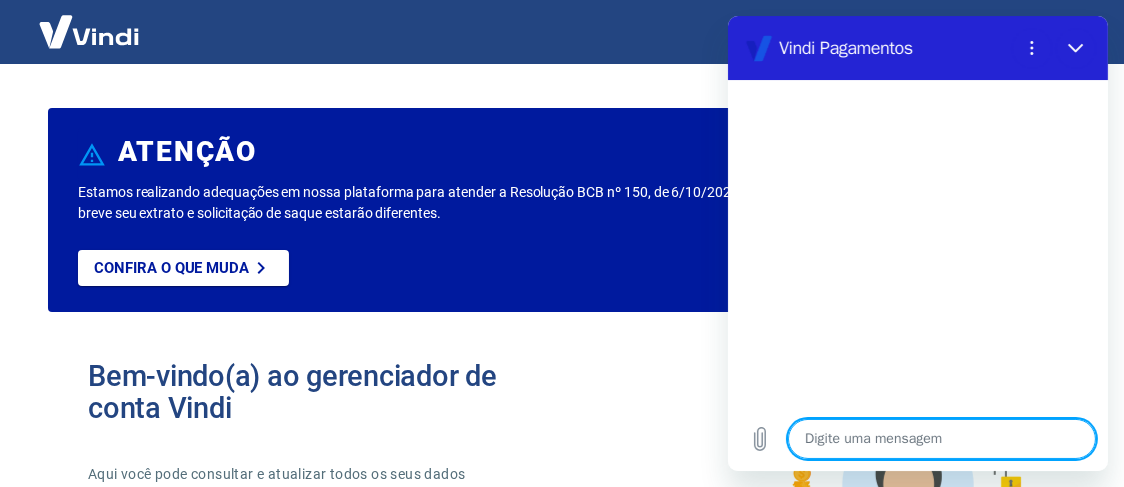 drag, startPoint x: 907, startPoint y: 430, endPoint x: 919, endPoint y: 419, distance: 16.27882 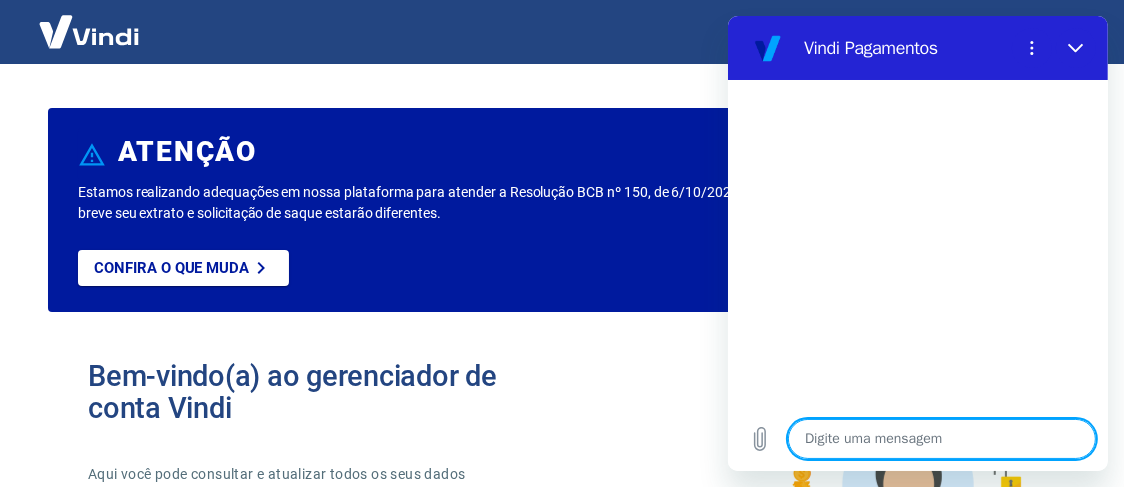 type on "p" 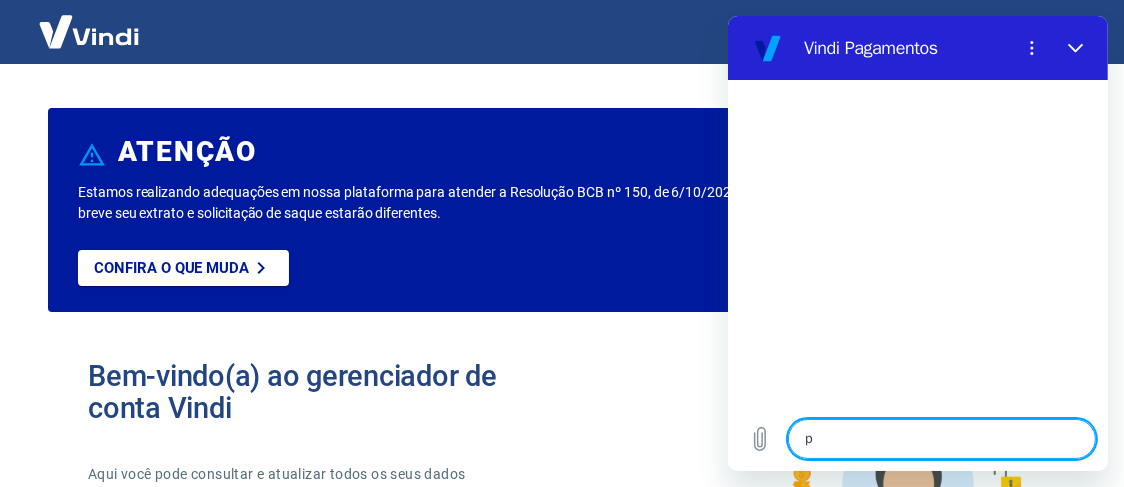 type on "x" 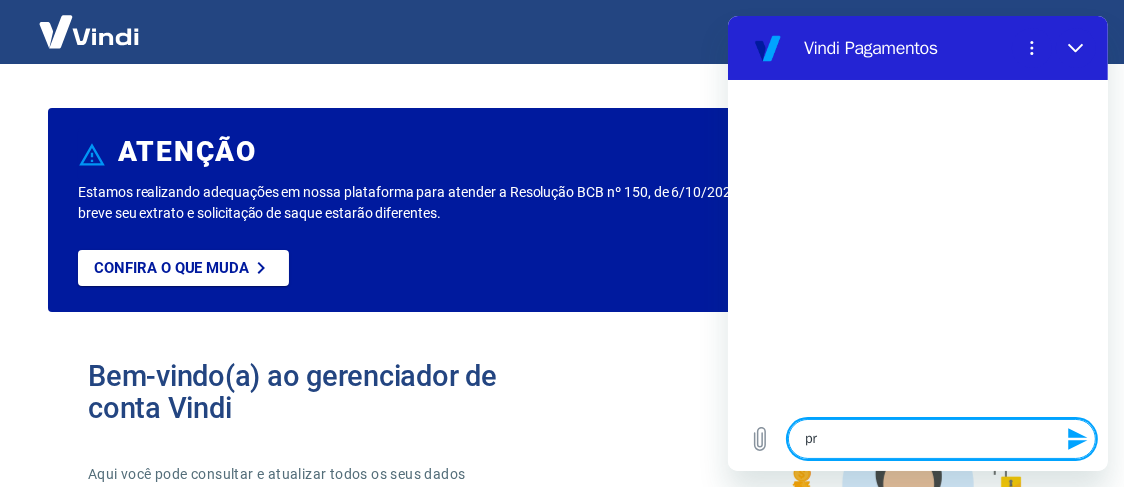 type on "pre" 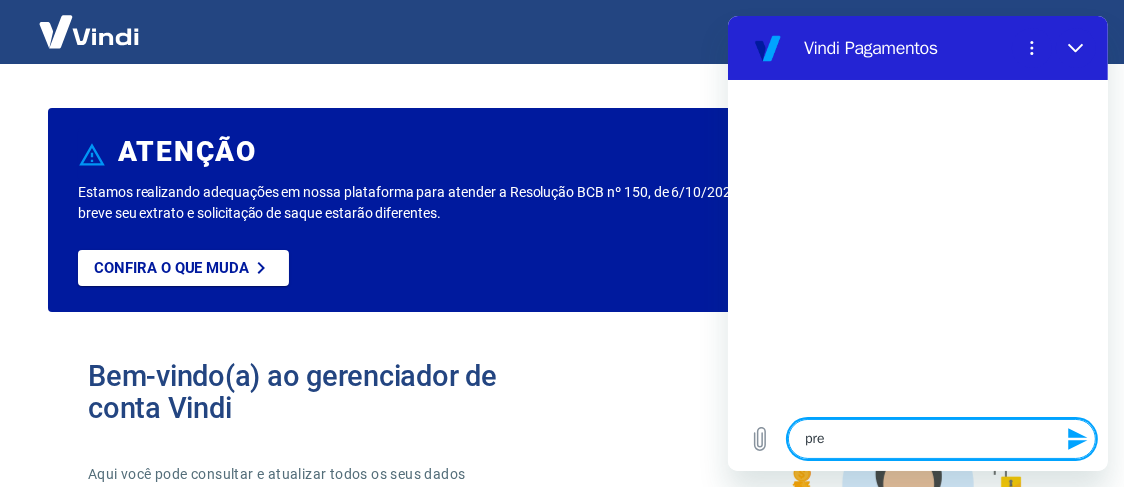 type on "prec" 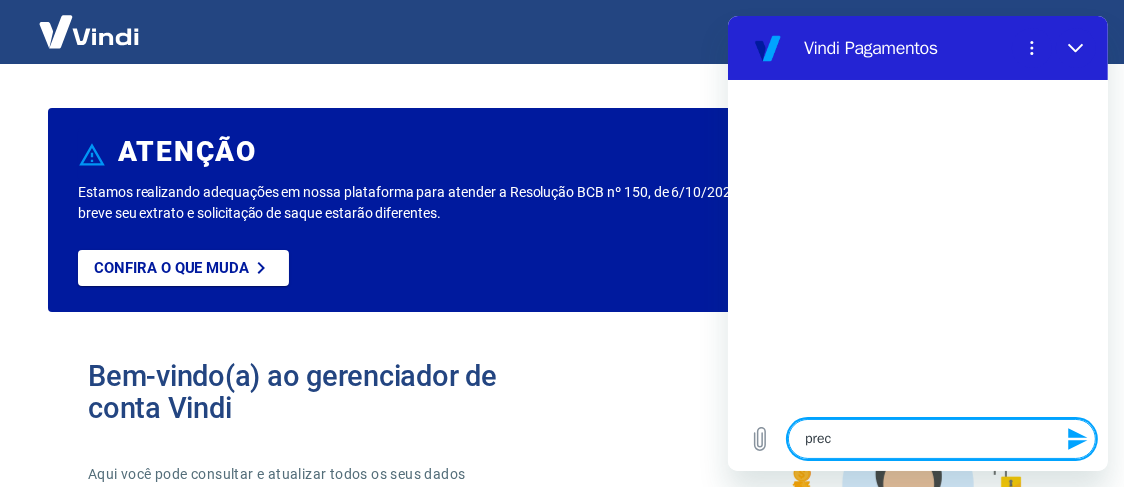 type on "preci" 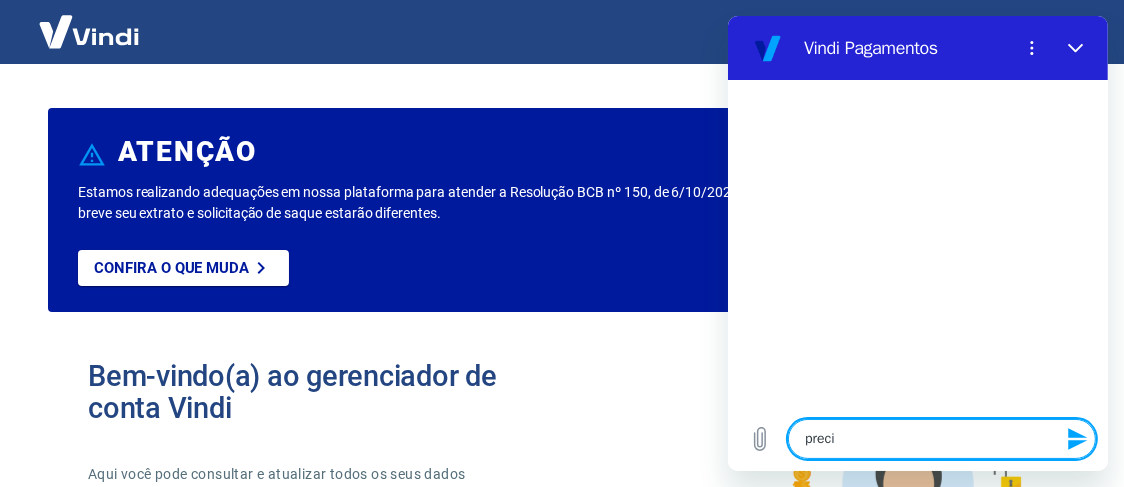 type on "precis" 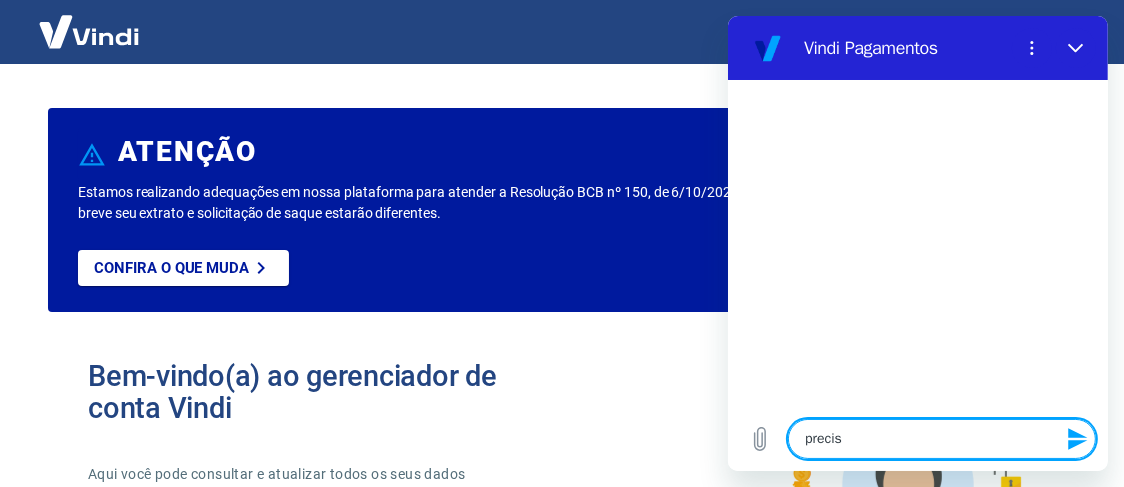 type on "preciso" 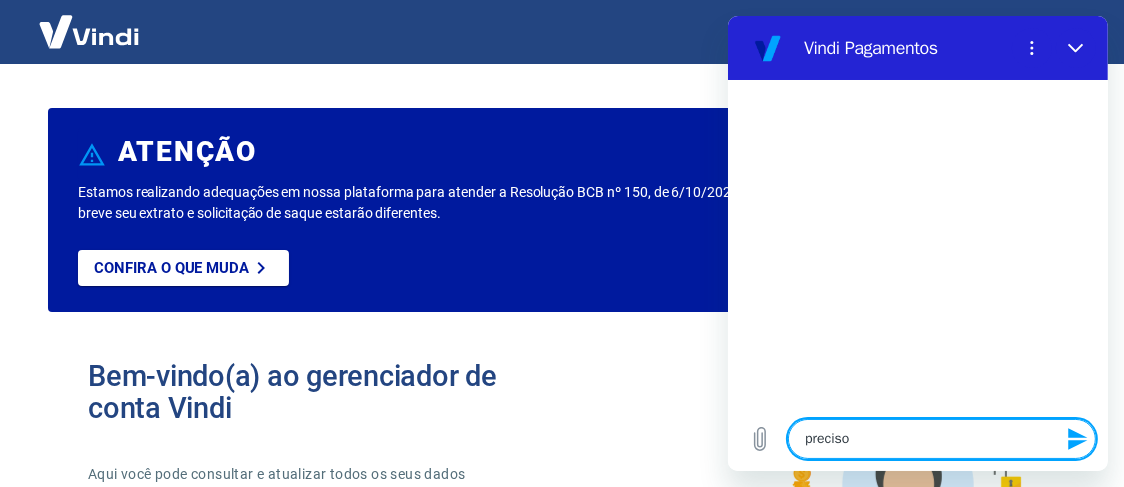type on "preciso" 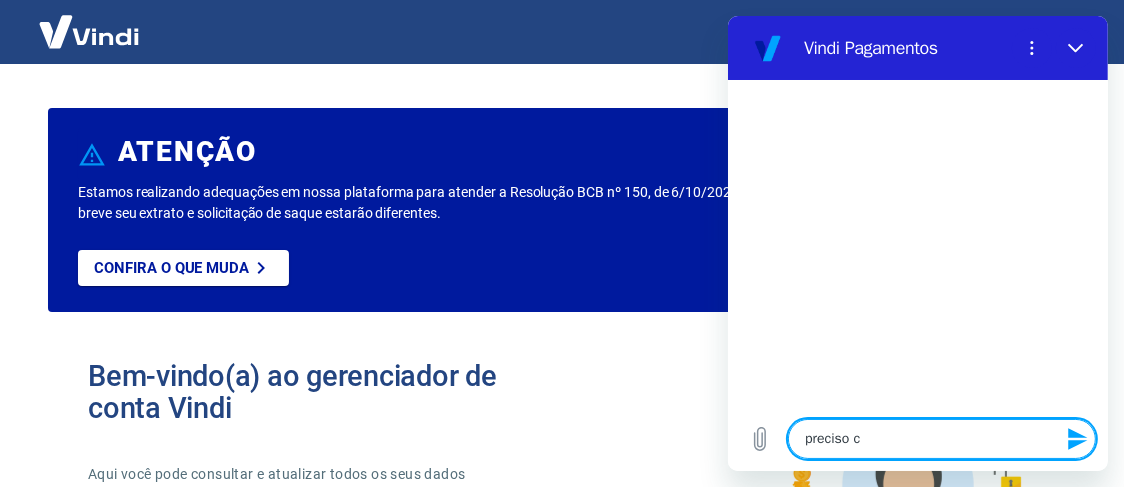 type on "preciso ca" 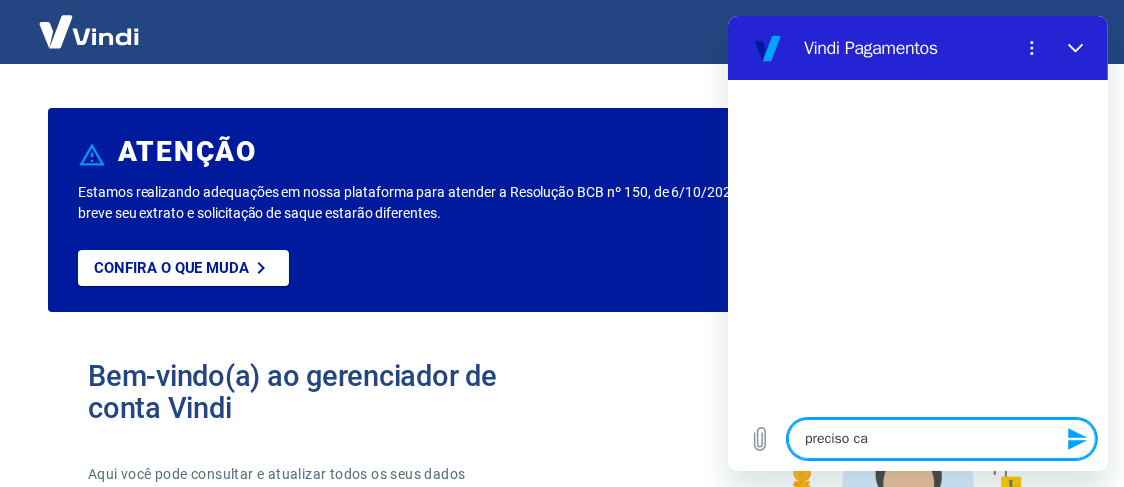 type on "preciso can" 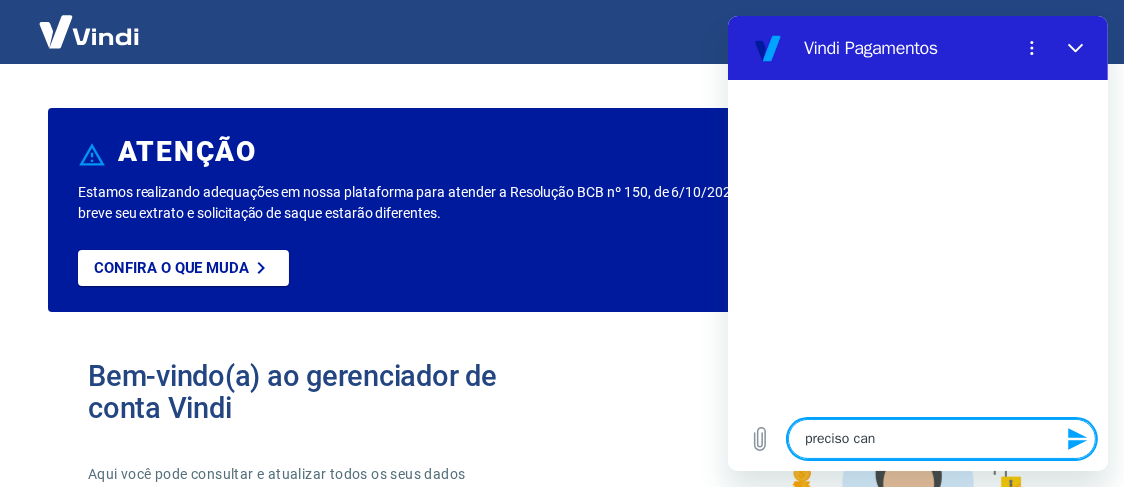 type on "preciso canc" 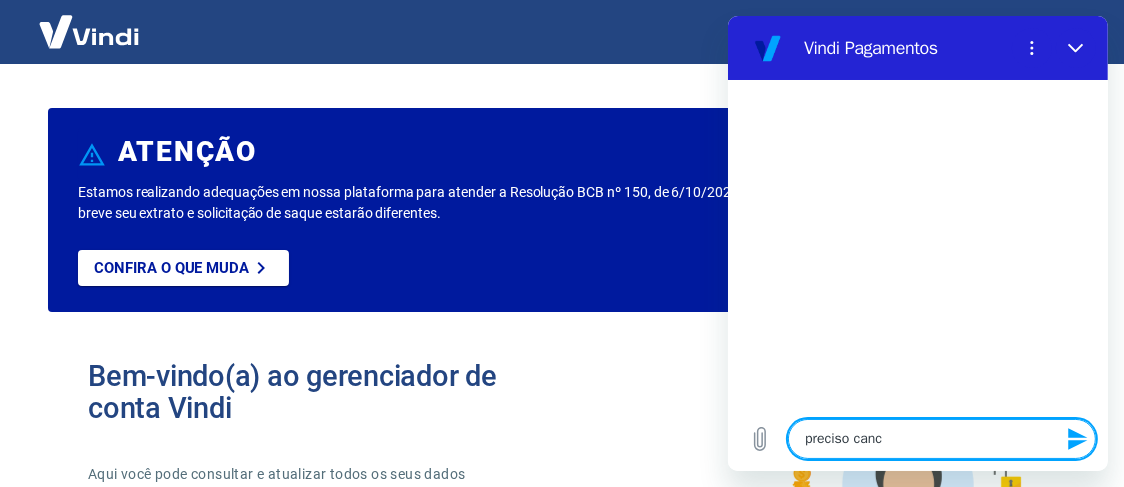 type on "preciso can" 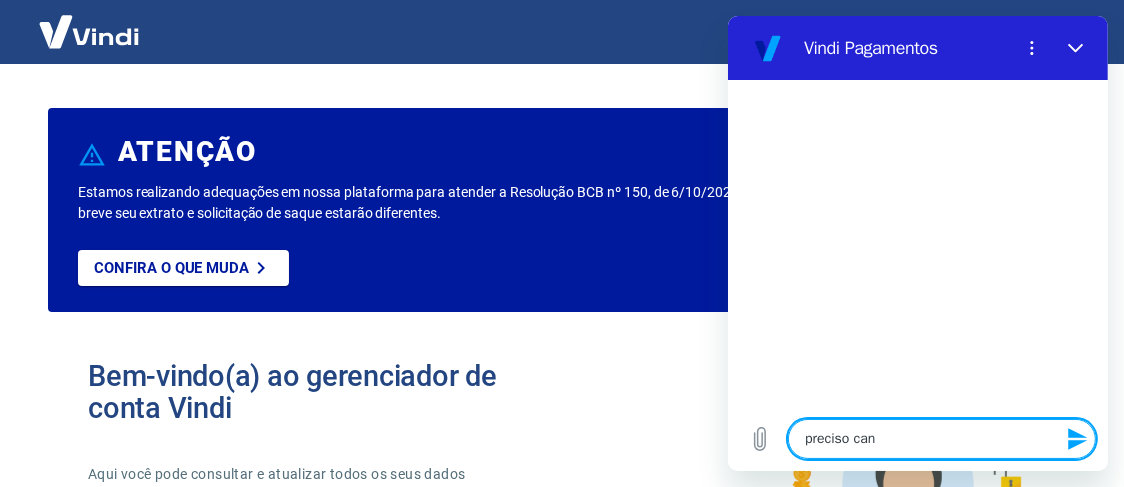 type on "preciso ca" 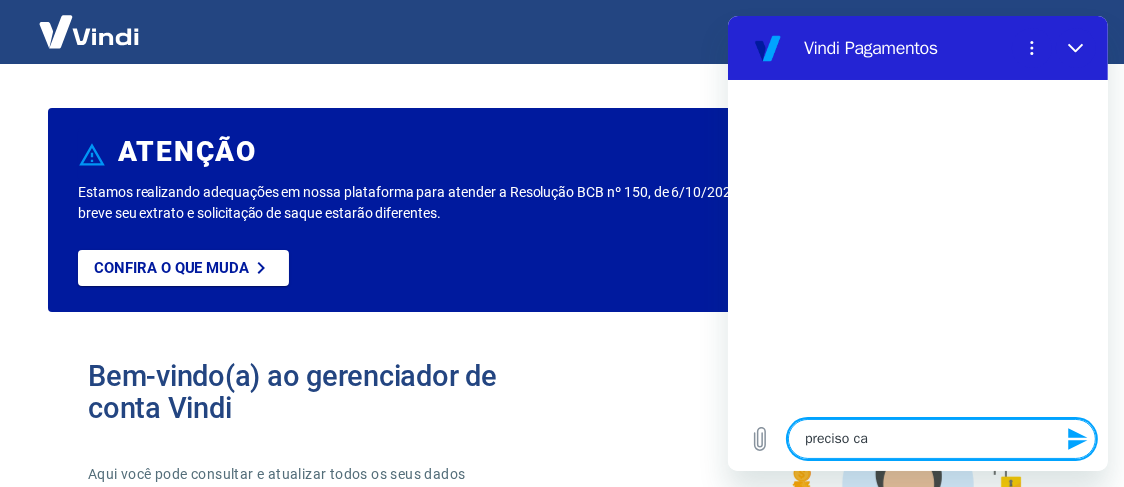 type on "preciso c" 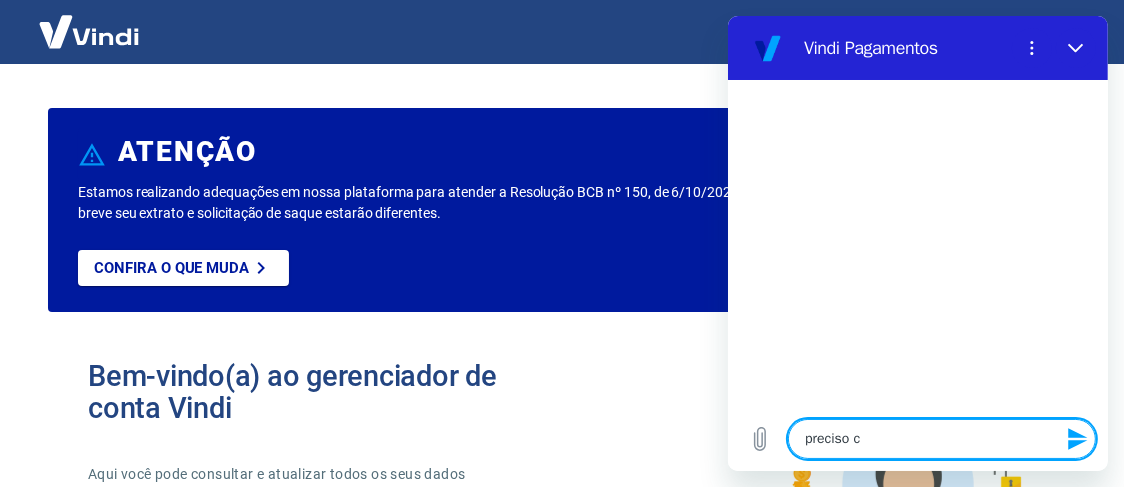 type on "preciso" 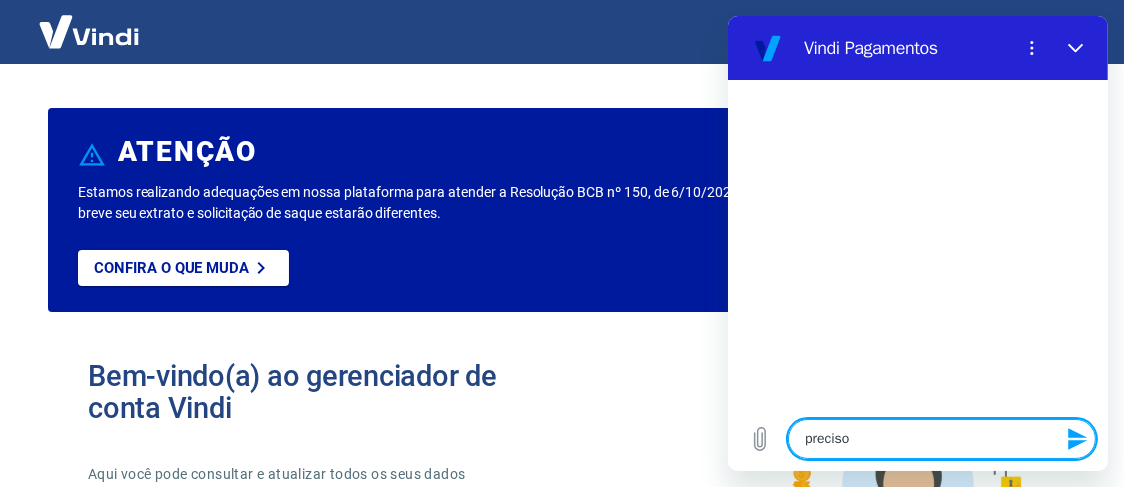 type on "preciso e" 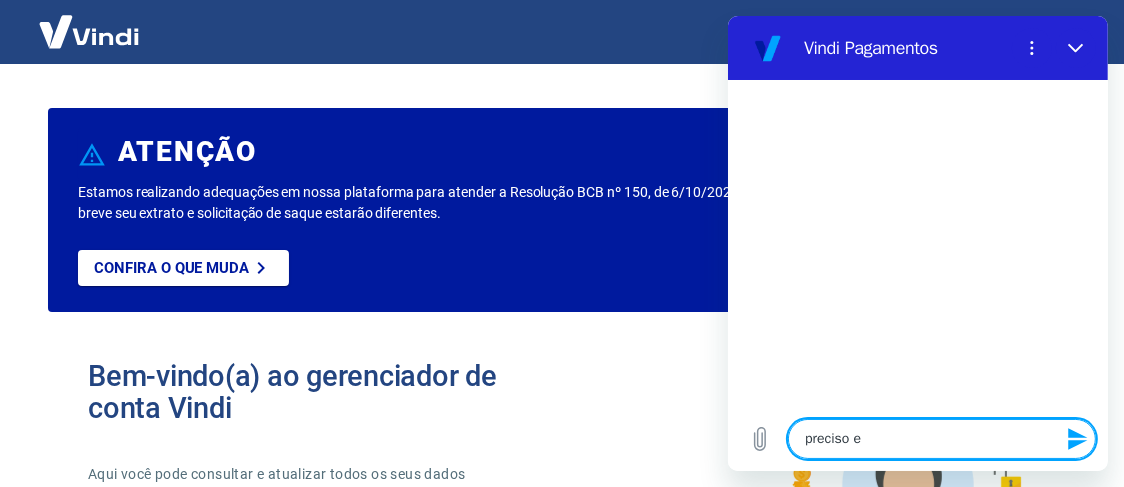 type on "preciso et" 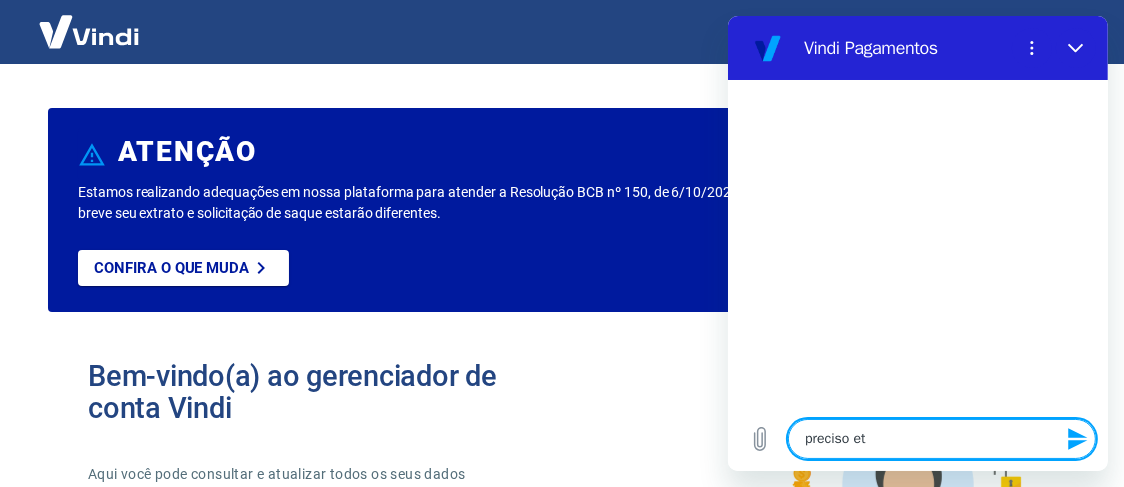 type on "preciso eto" 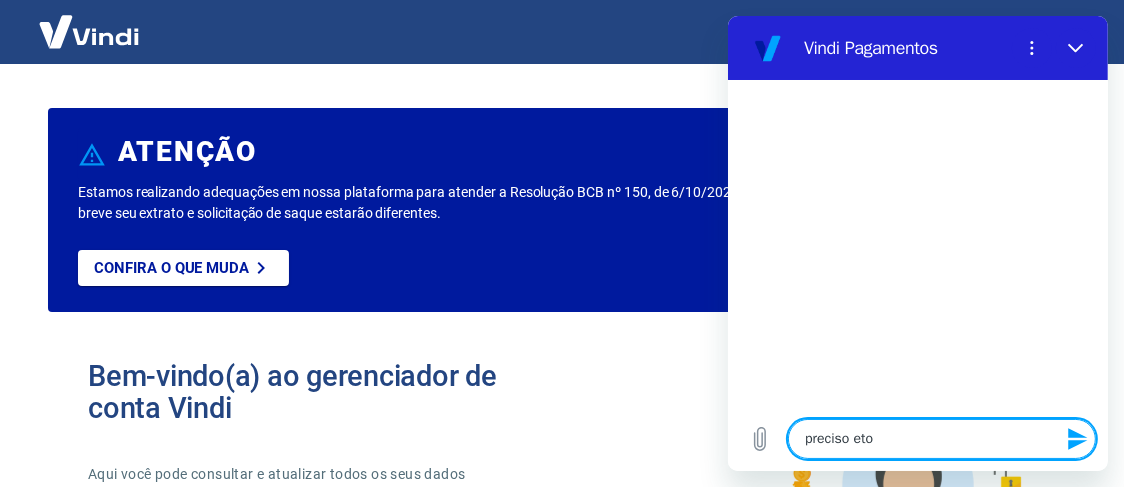 type on "preciso et" 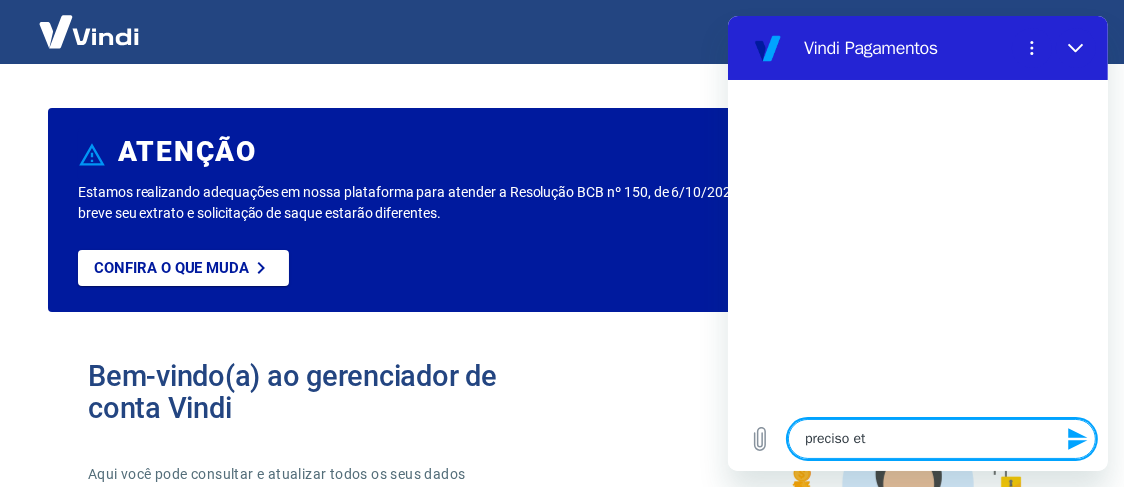 type on "preciso e" 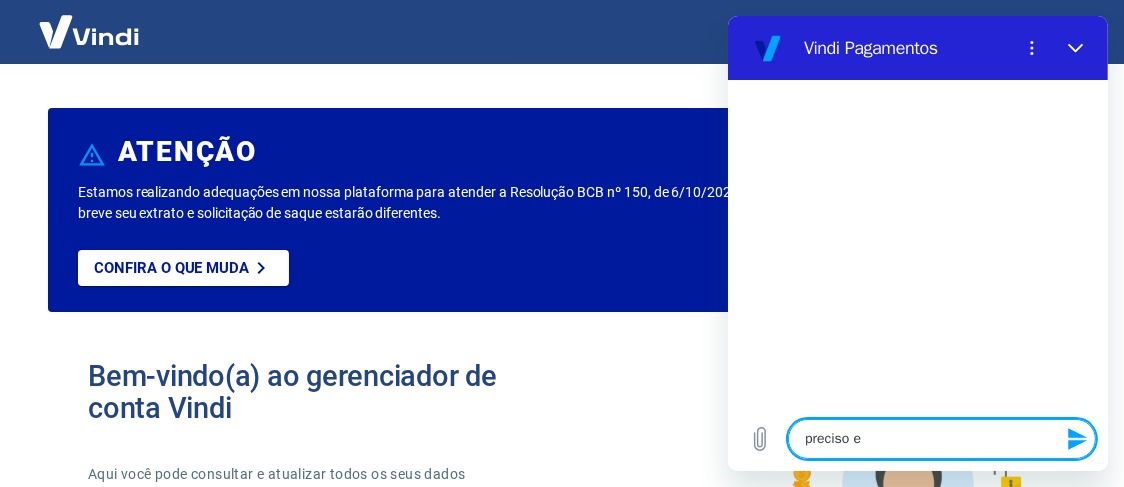 type on "preciso es" 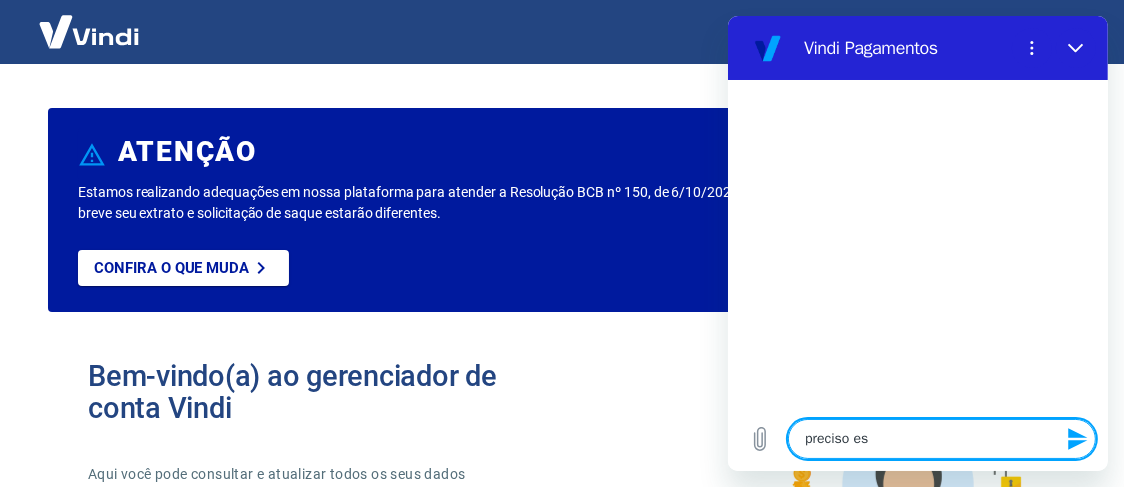 type on "preciso est" 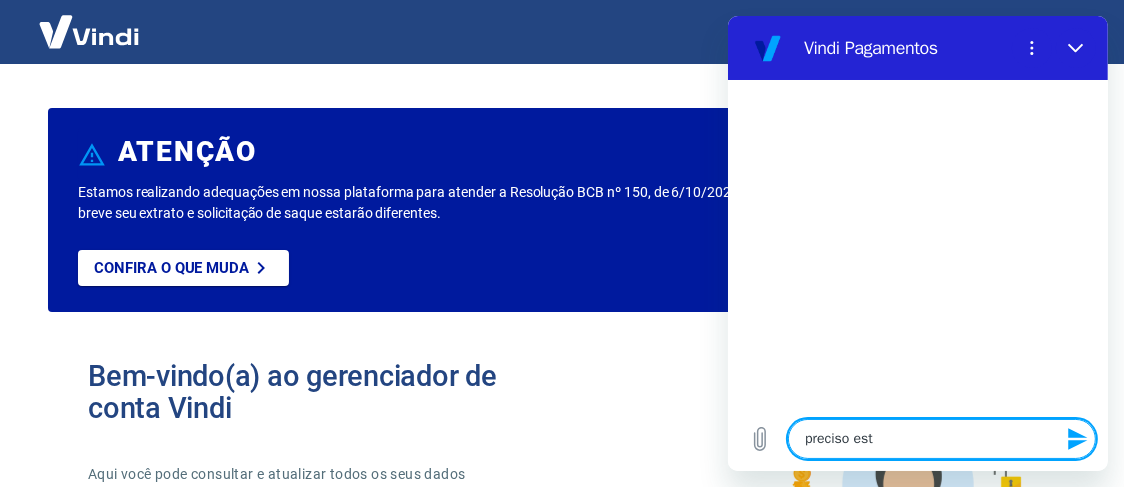 type on "x" 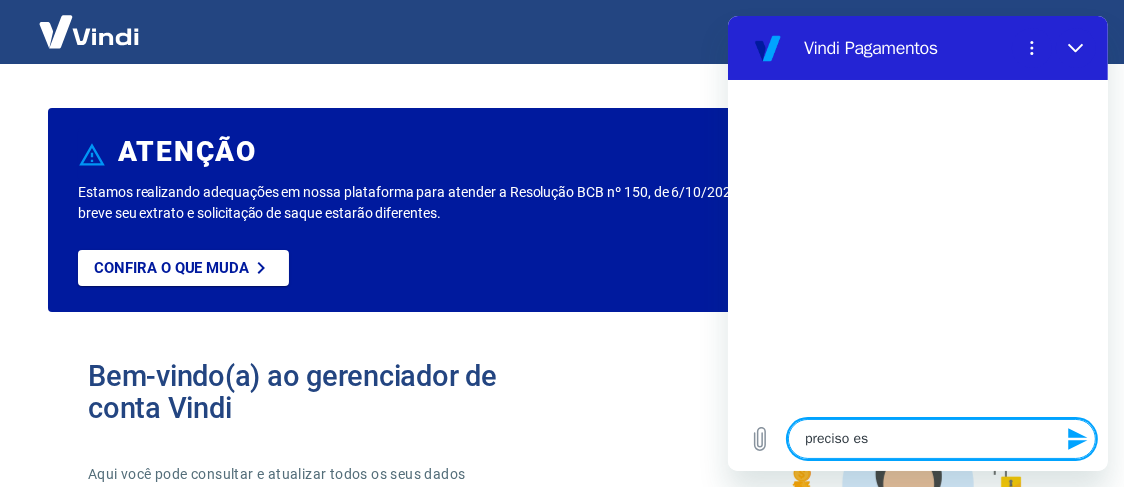 type on "preciso e" 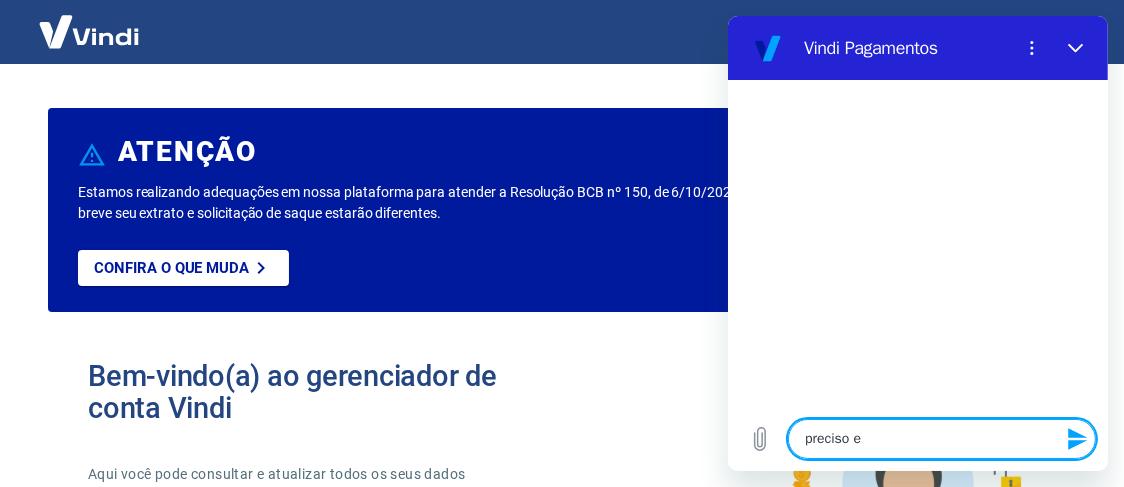 type on "preciso" 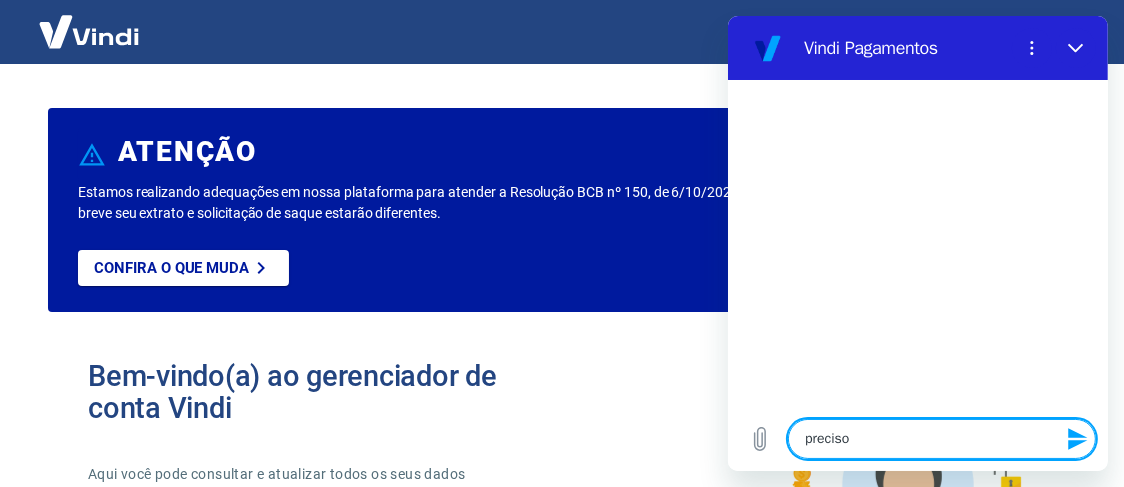 type on "preciso c" 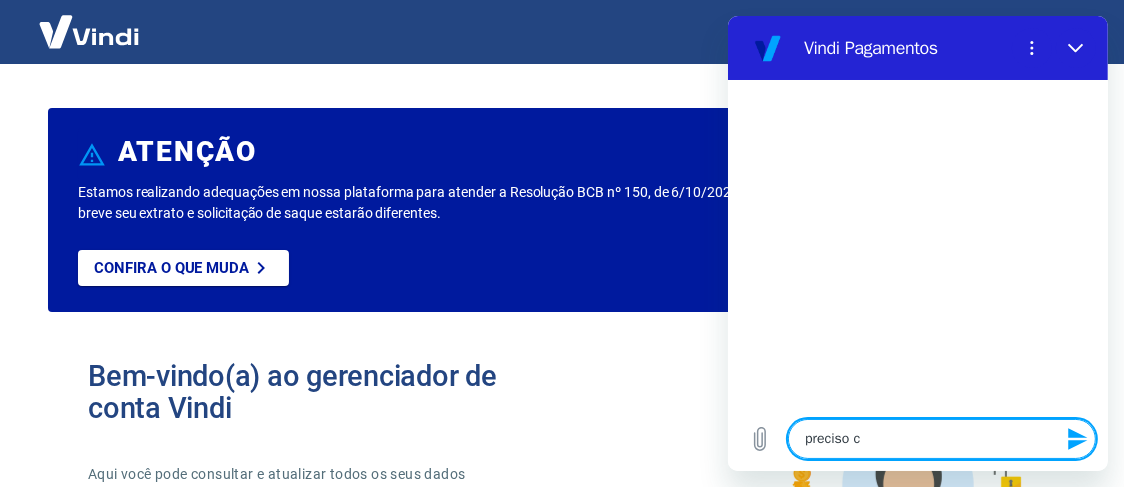 type on "preciso ca" 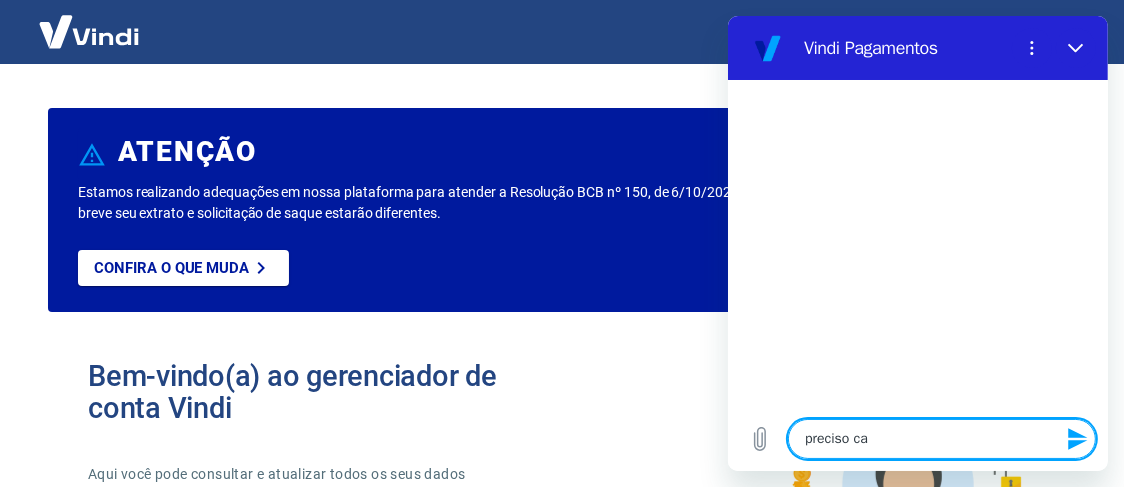 type on "preciso can" 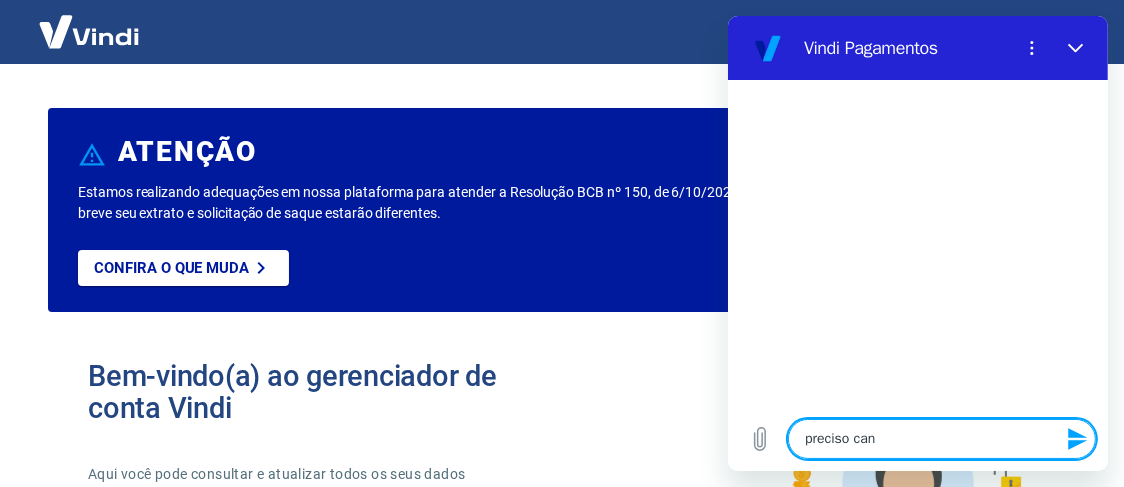 type on "preciso canc" 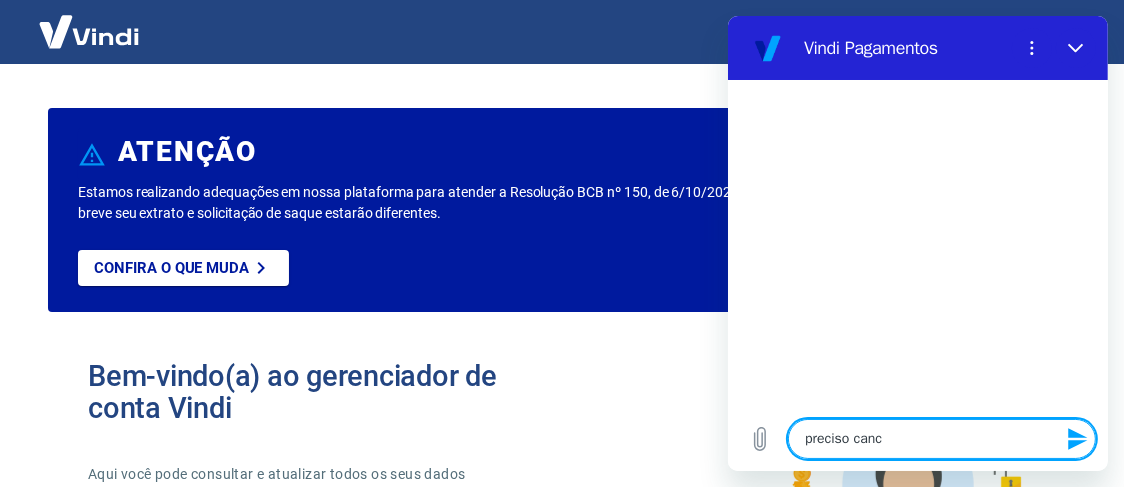 type on "preciso cance" 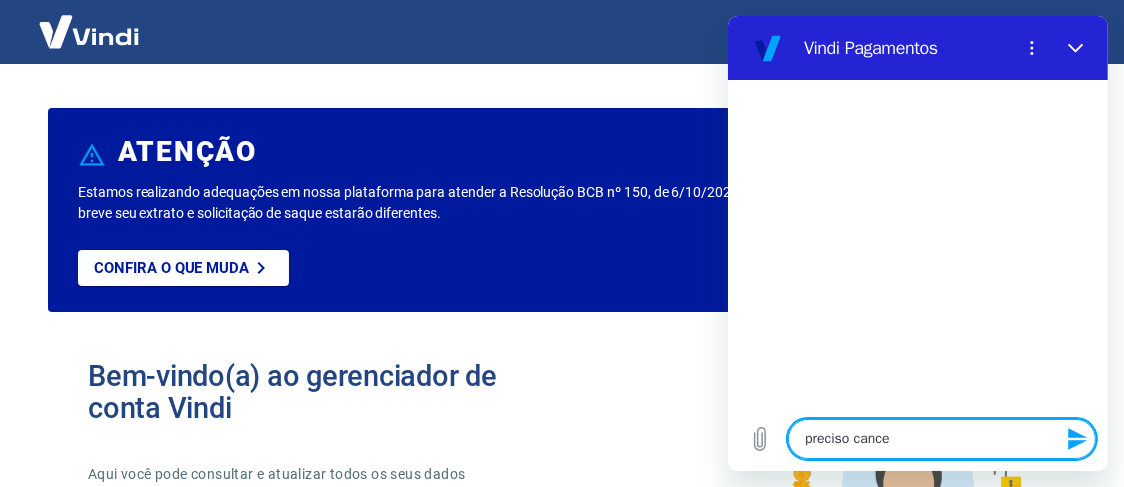 type on "x" 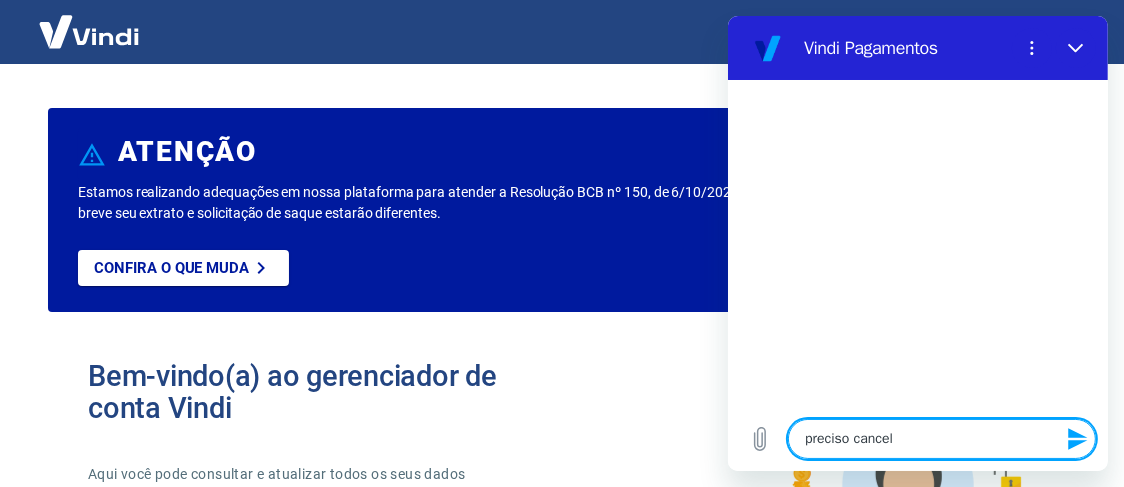 type on "preciso cancela" 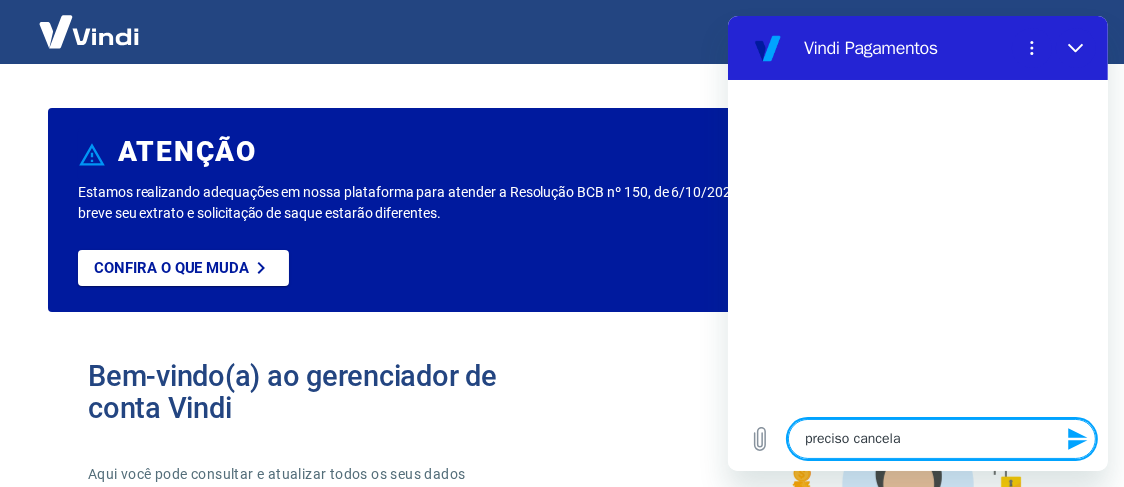type on "preciso cancelar" 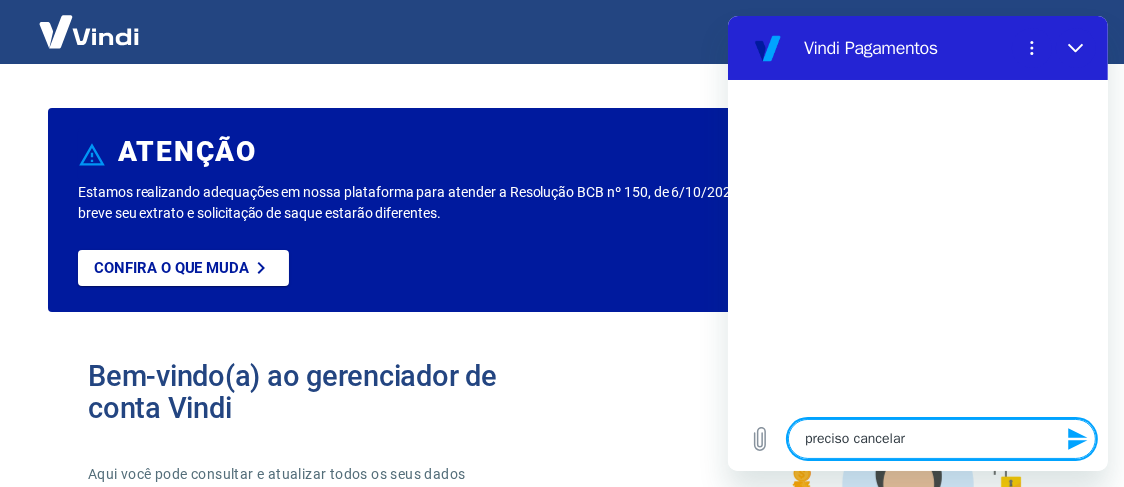 type on "preciso cancelar" 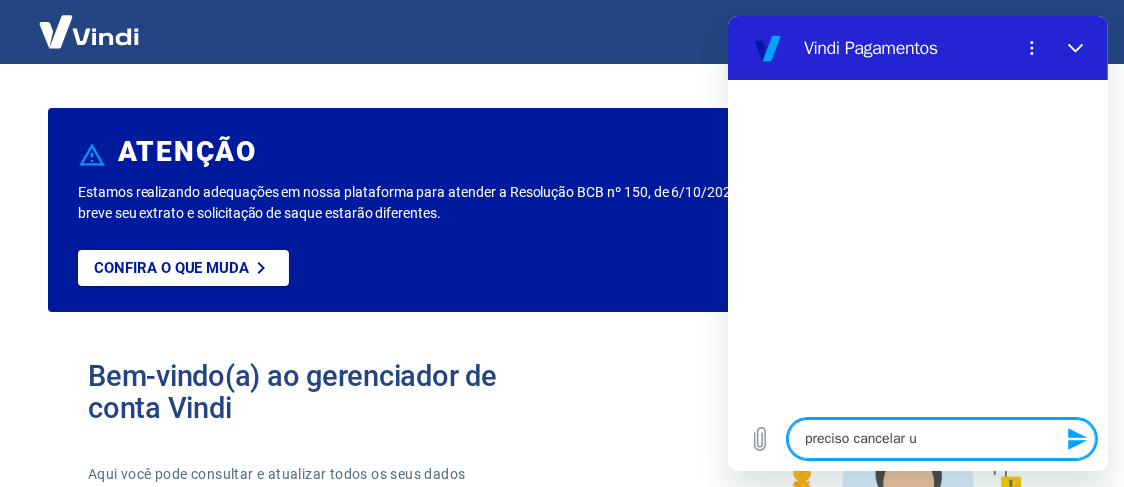 type on "preciso cancelar um" 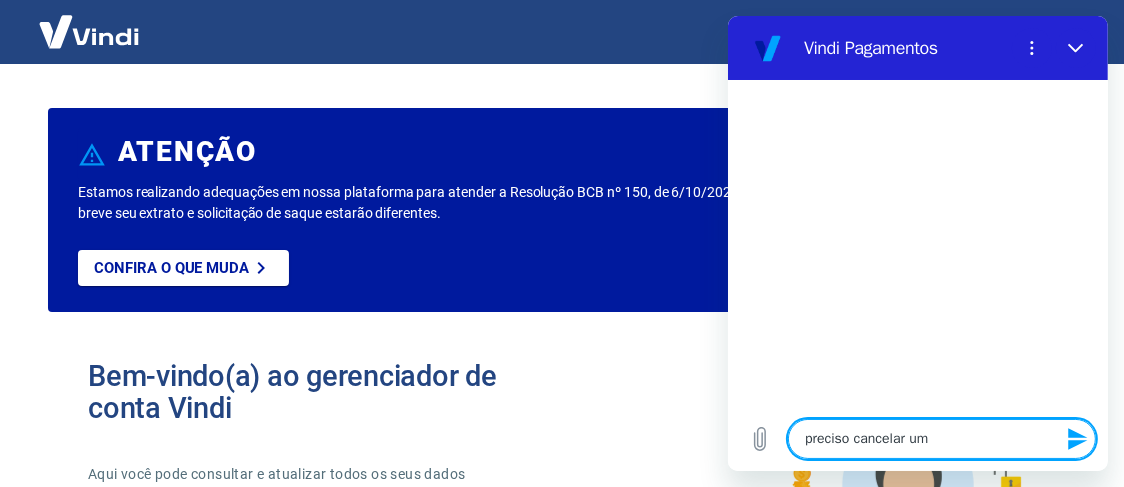 type on "preciso cancelar um" 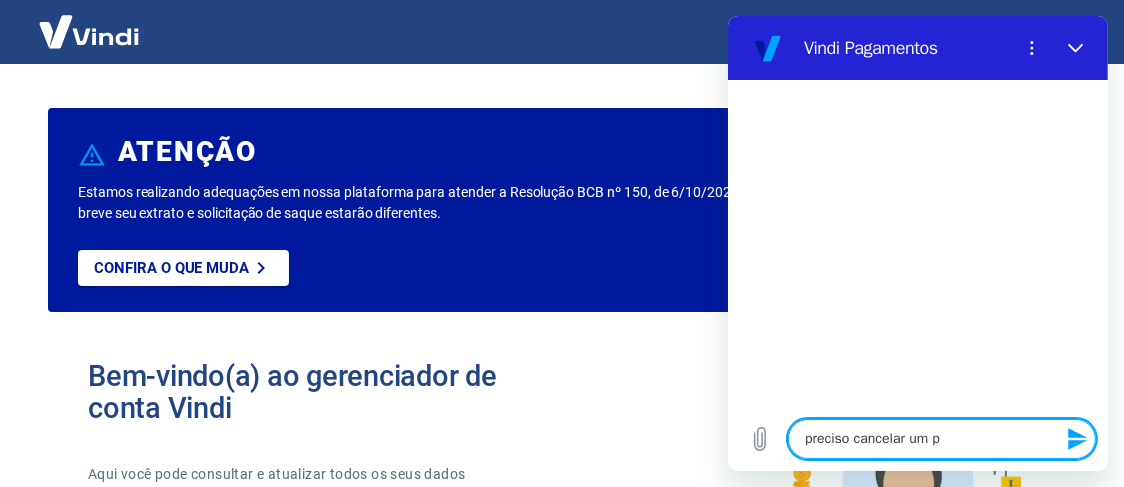 type on "preciso cancelar um pe" 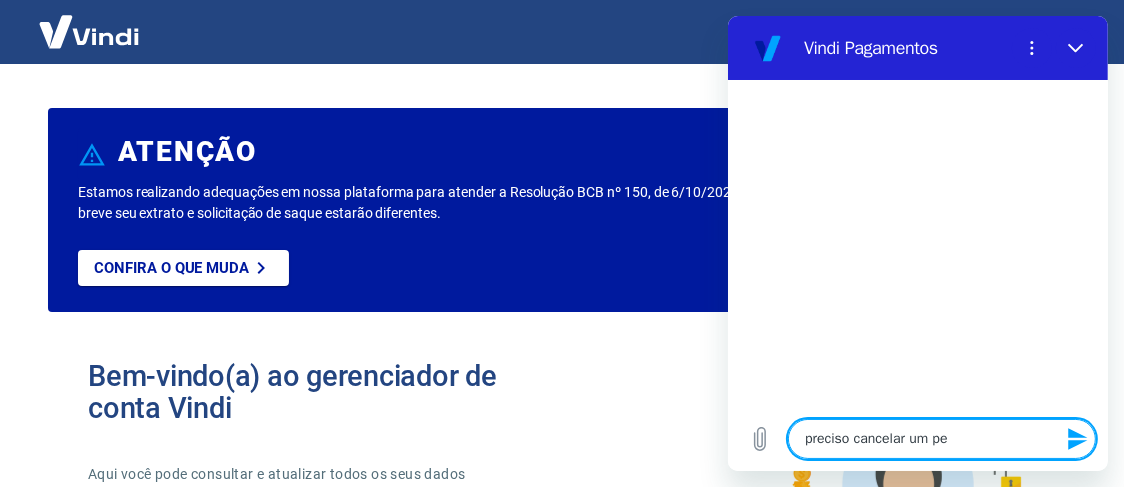 type on "preciso cancelar um ped" 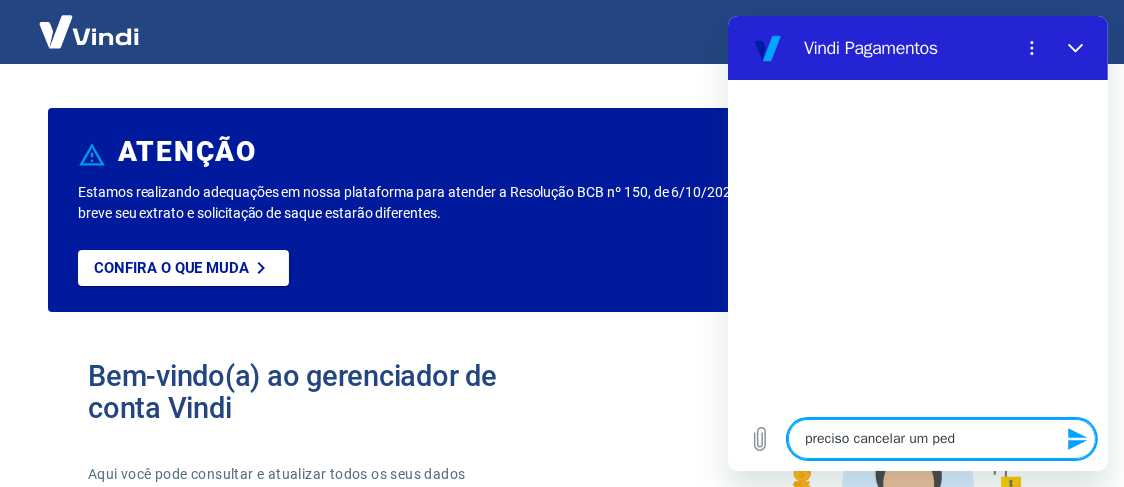 type on "preciso cancelar um pedi" 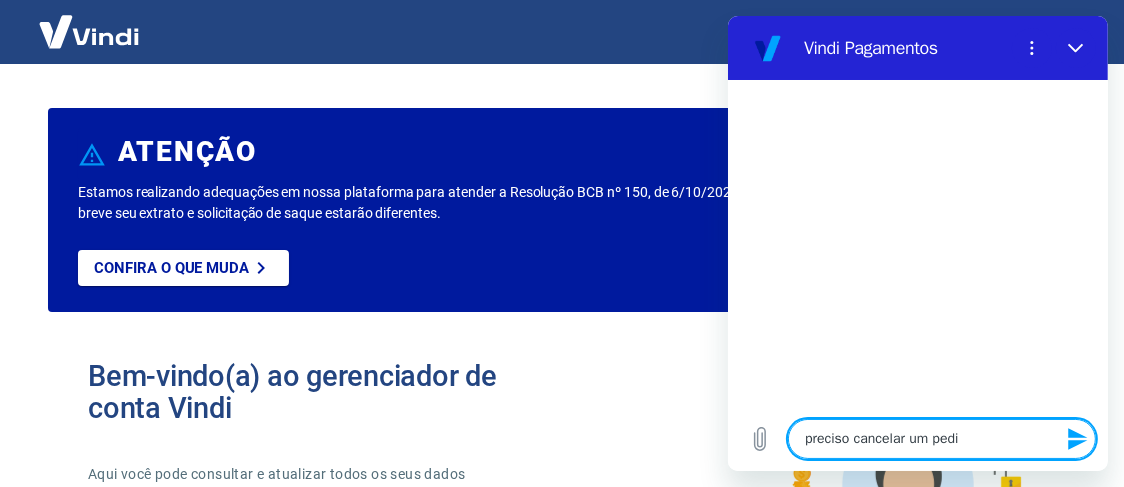 type on "preciso cancelar um pedid" 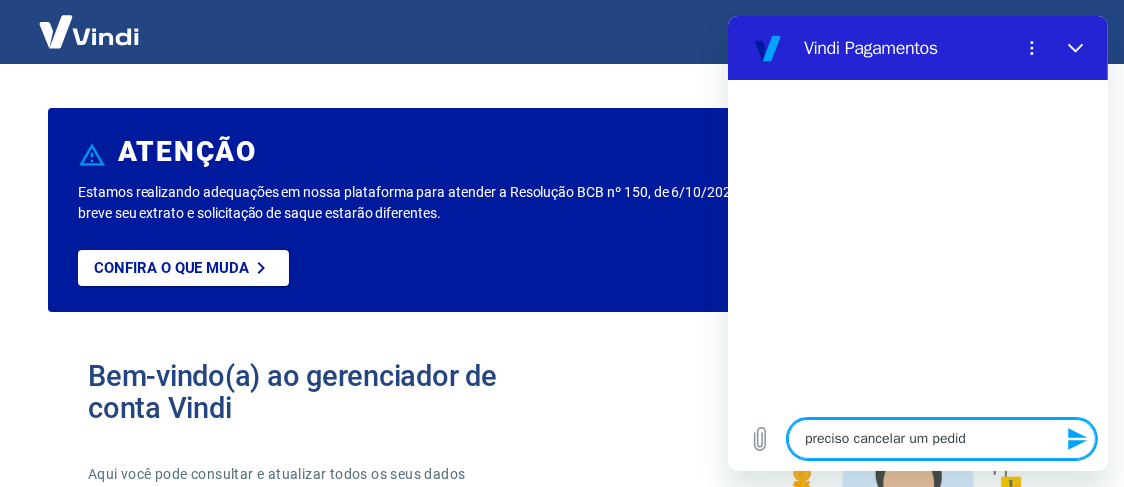 type on "preciso cancelar um pedido" 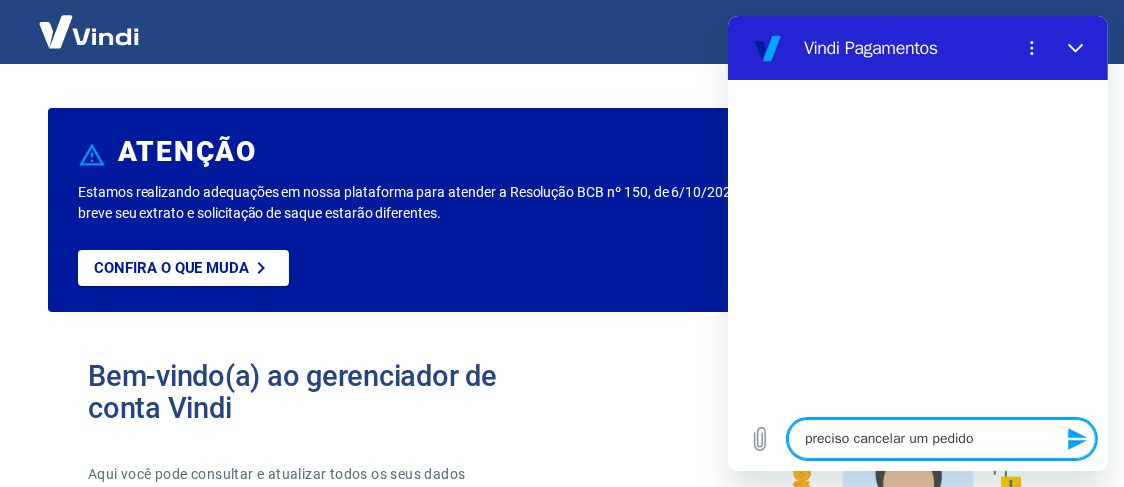 type on "preciso cancelar um pedido" 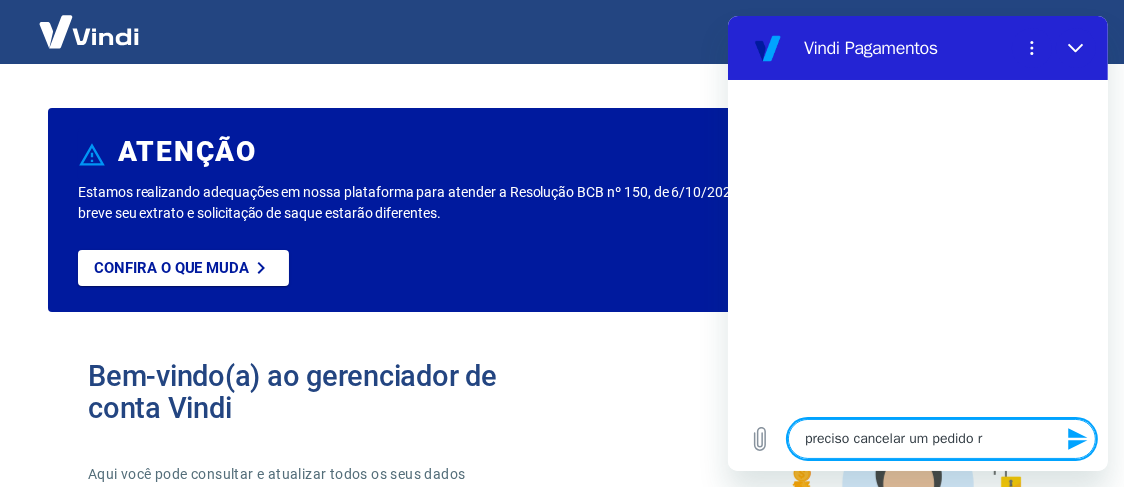 type on "preciso cancelar um pedido re" 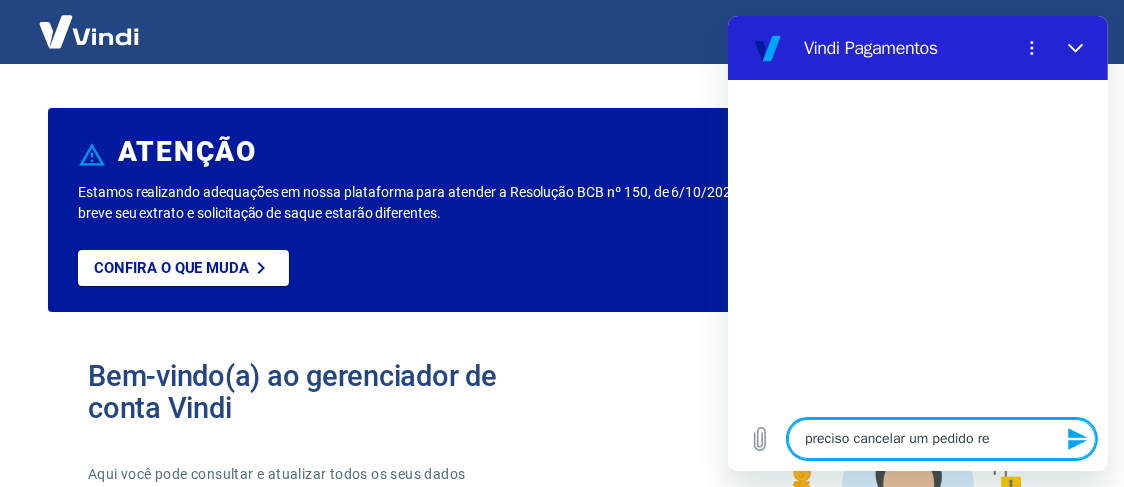 type on "preciso cancelar um pedido rec" 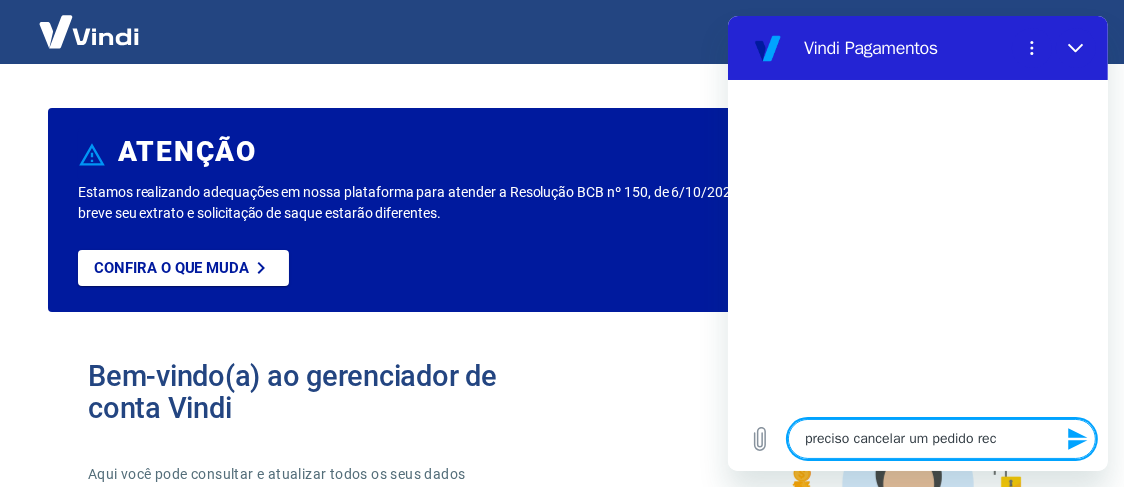 type on "preciso cancelar um pedido rece" 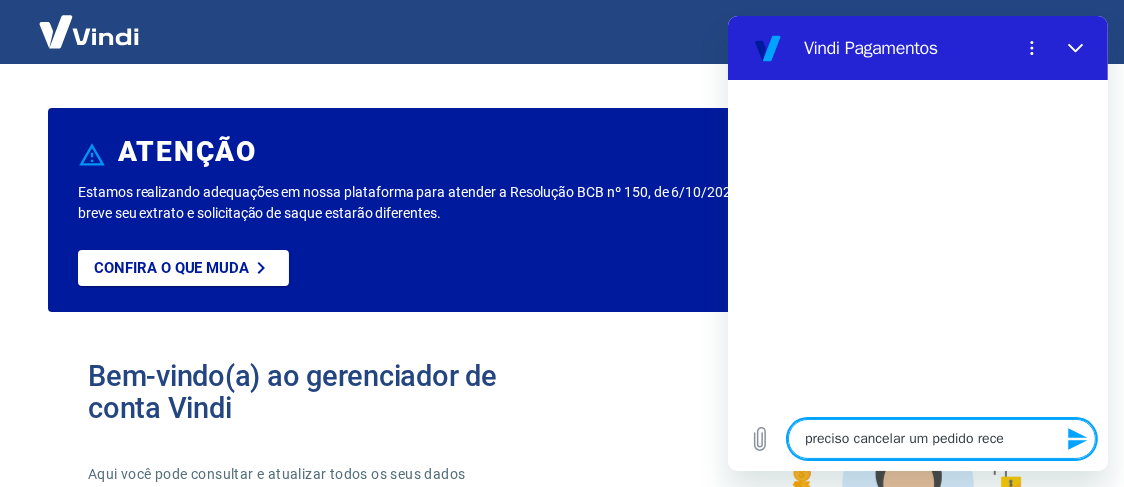 type on "x" 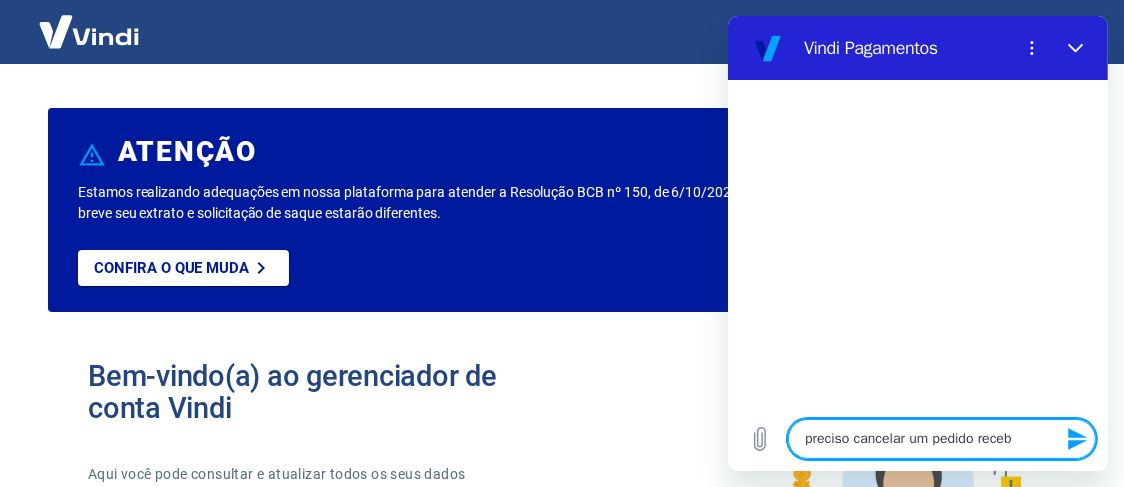 type on "preciso cancelar um pedido recebi" 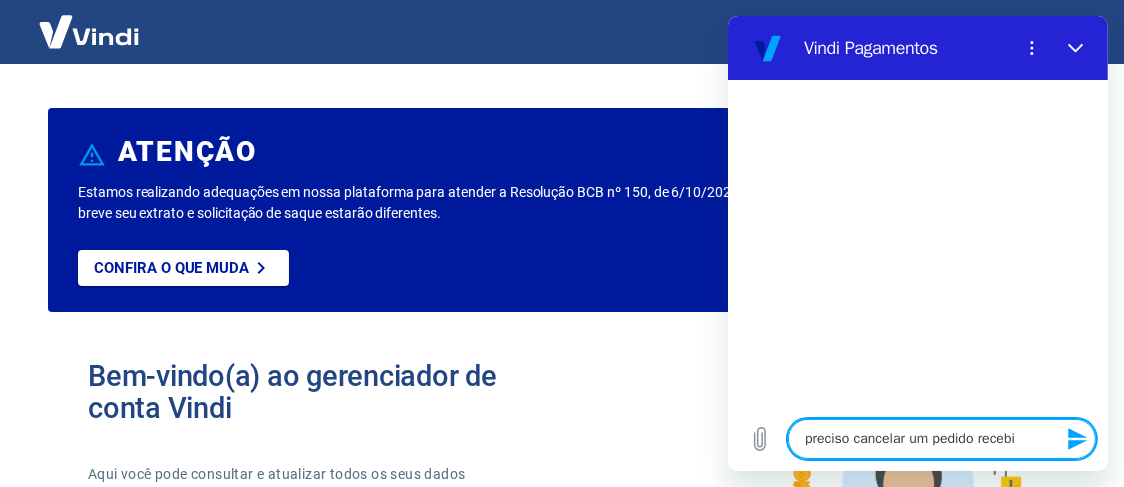 type on "preciso cancelar um pedido recebid" 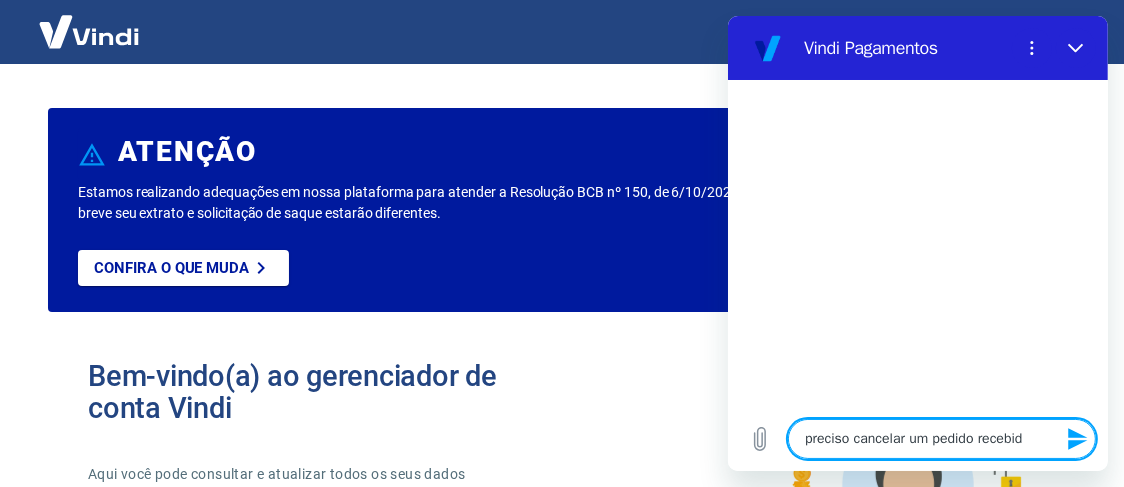 type on "preciso cancelar um pedido recebido" 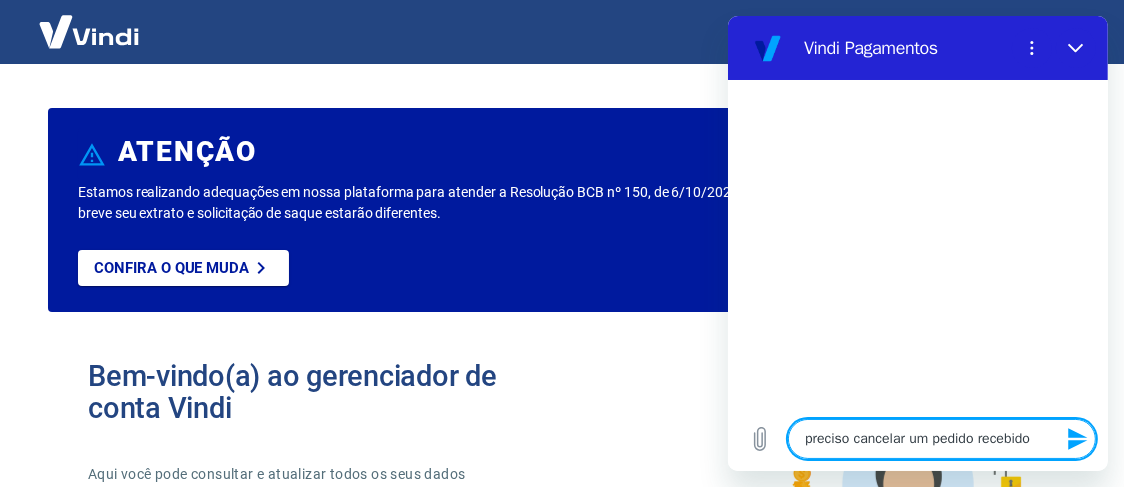 type on "preciso cancelar um pedido recebido" 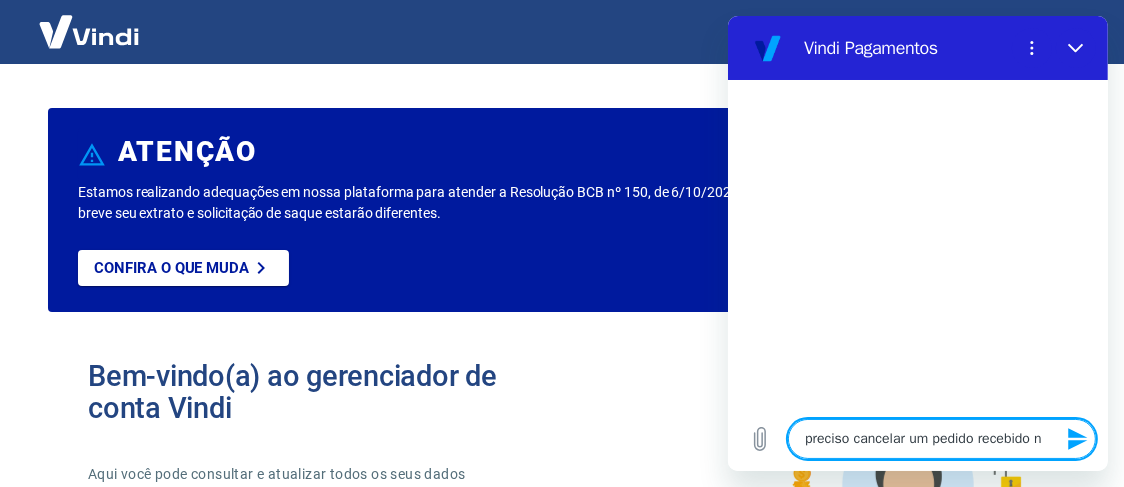 type on "preciso cancelar um pedido recebido no" 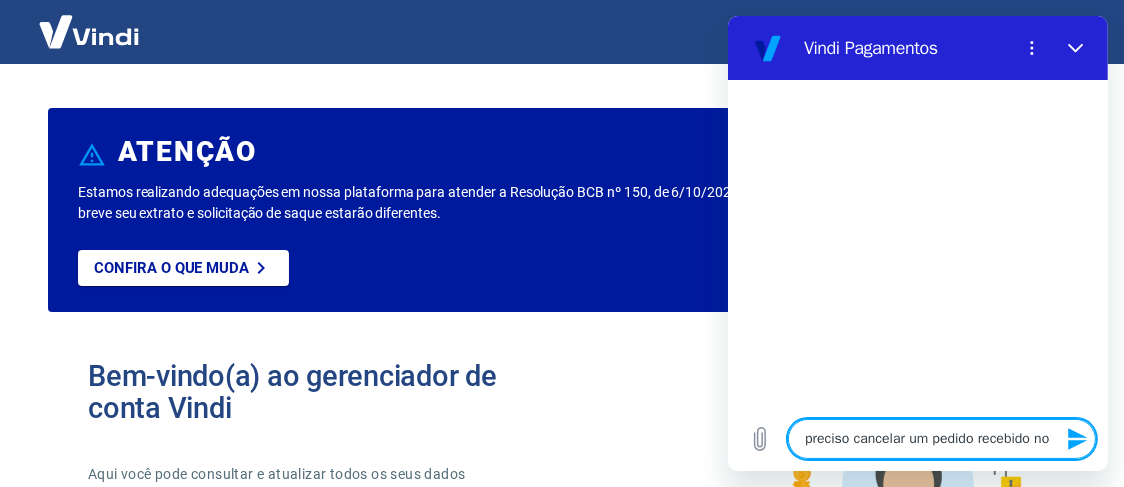 type on "preciso cancelar um pedido recebido no" 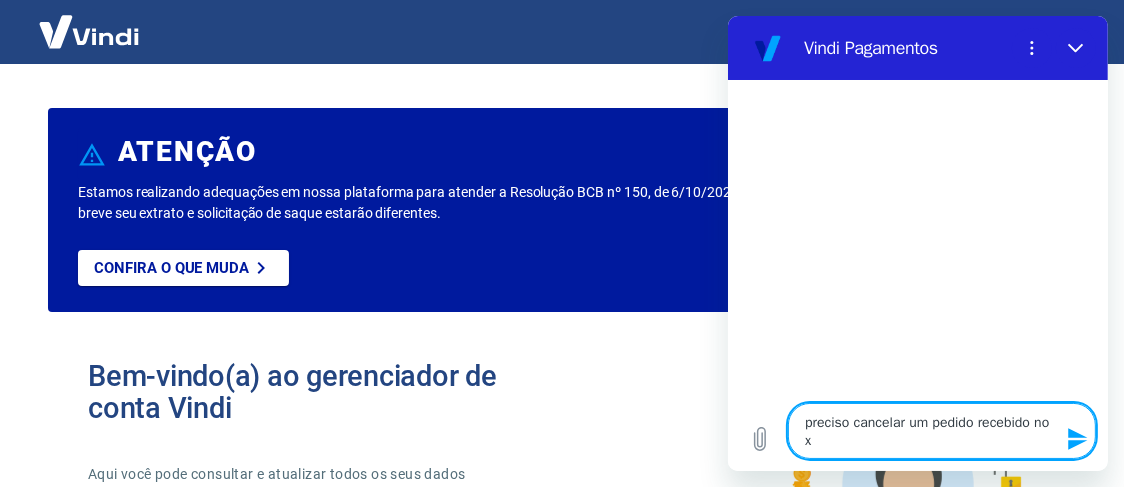 type on "preciso cancelar um pedido recebido no xa" 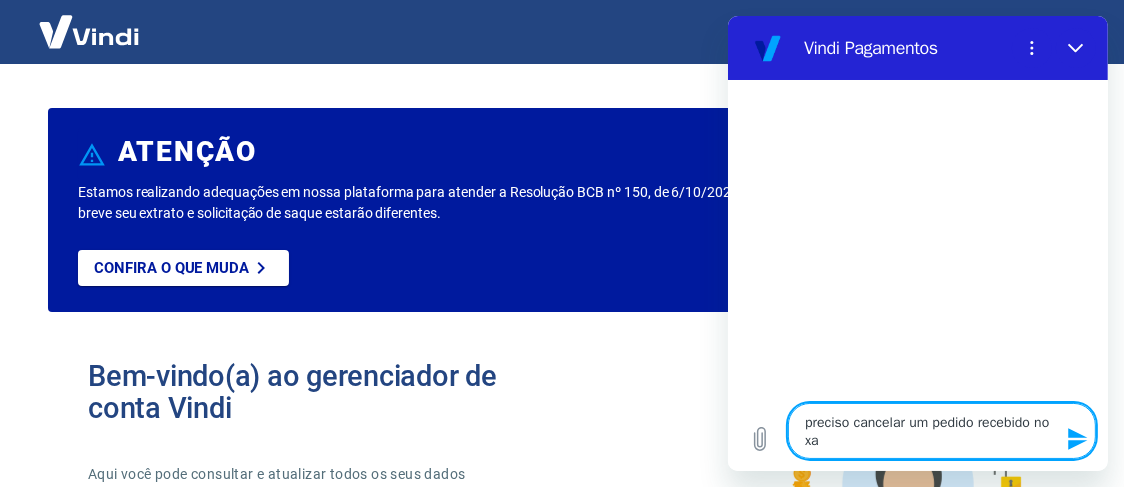 type on "preciso cancelar um pedido recebido no x" 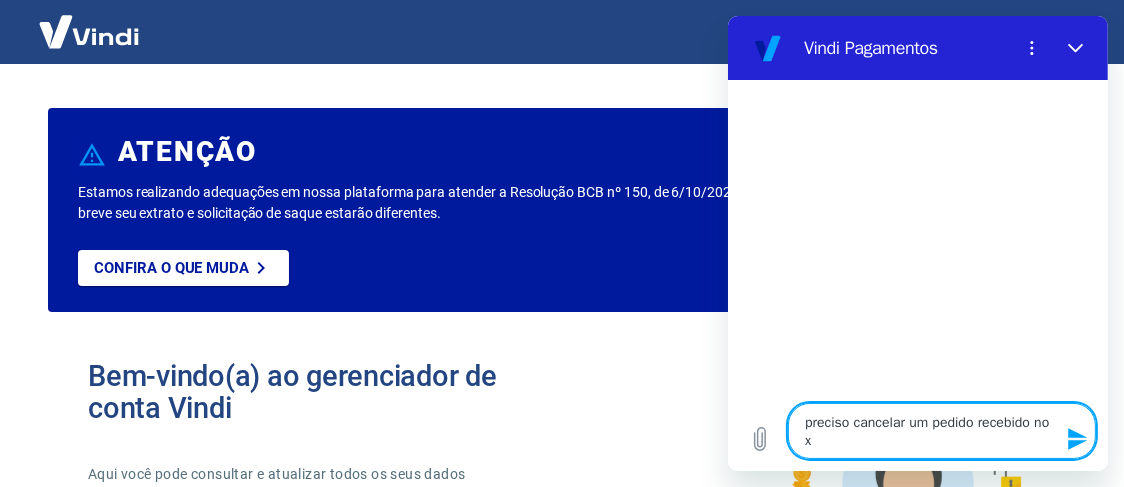 type on "preciso cancelar um pedido recebido no" 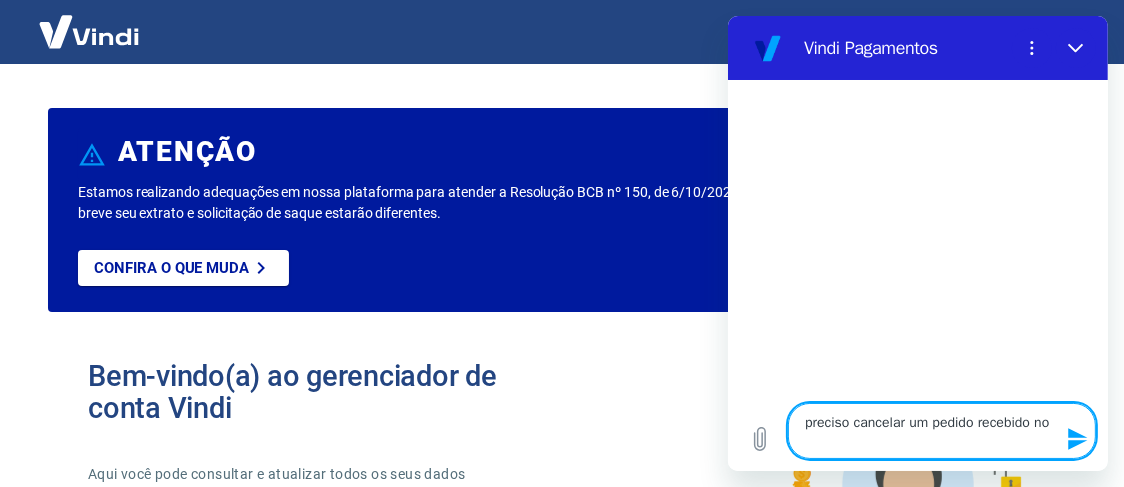 type on "preciso cancelar um pedido recebido no" 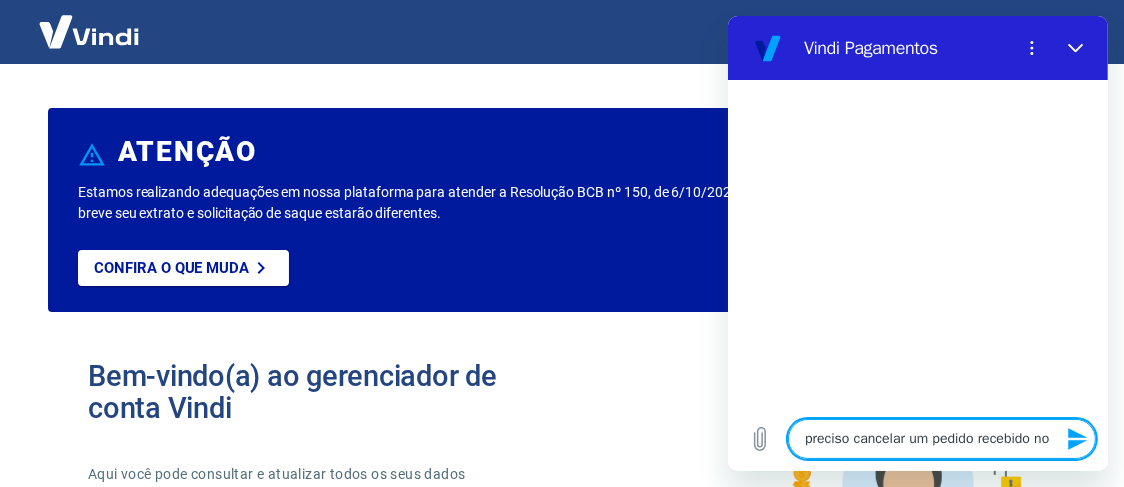type on "preciso cancelar um pedido recebido no" 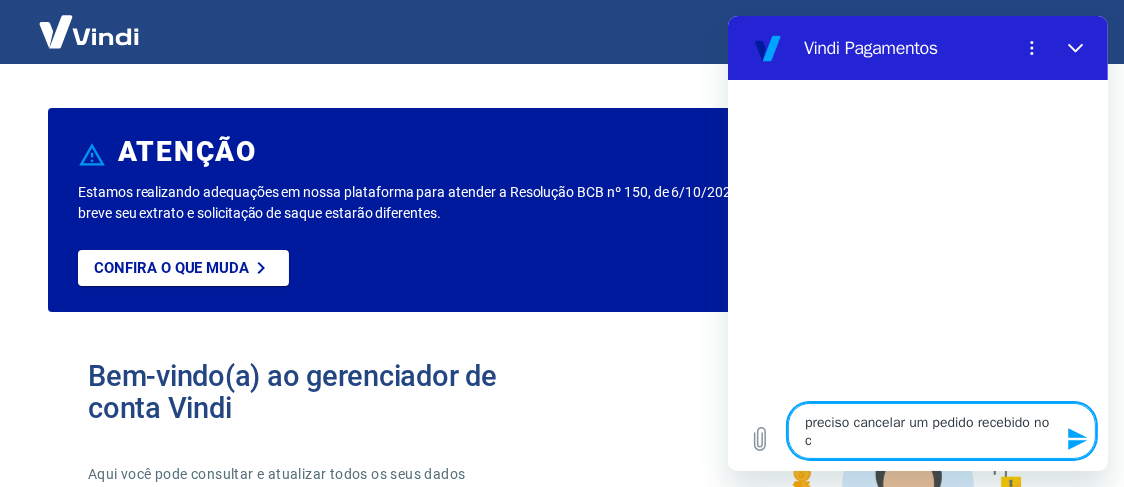 type on "preciso cancelar um pedido recebido no ca" 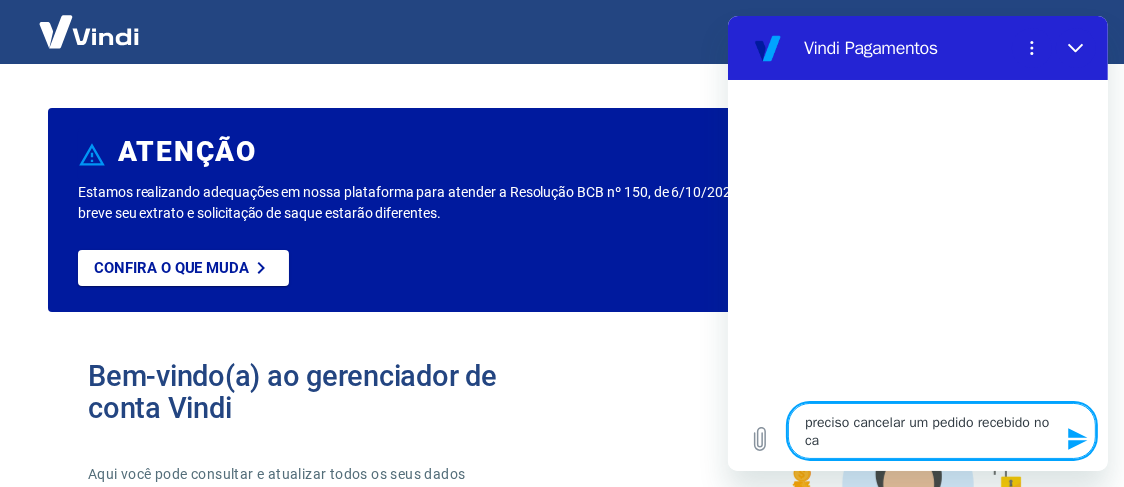 type on "preciso cancelar um pedido recebido no car" 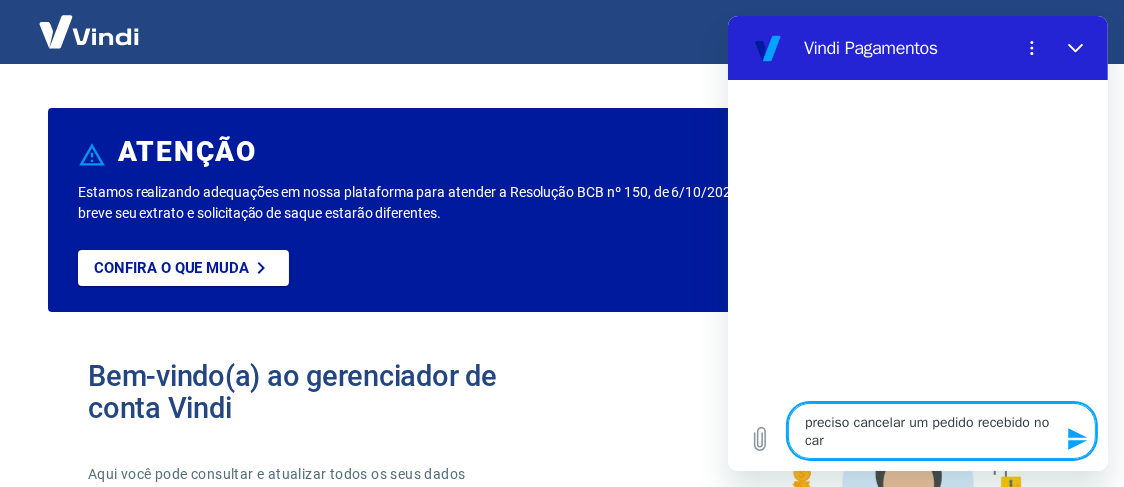 type on "preciso cancelar um pedido recebido no cart" 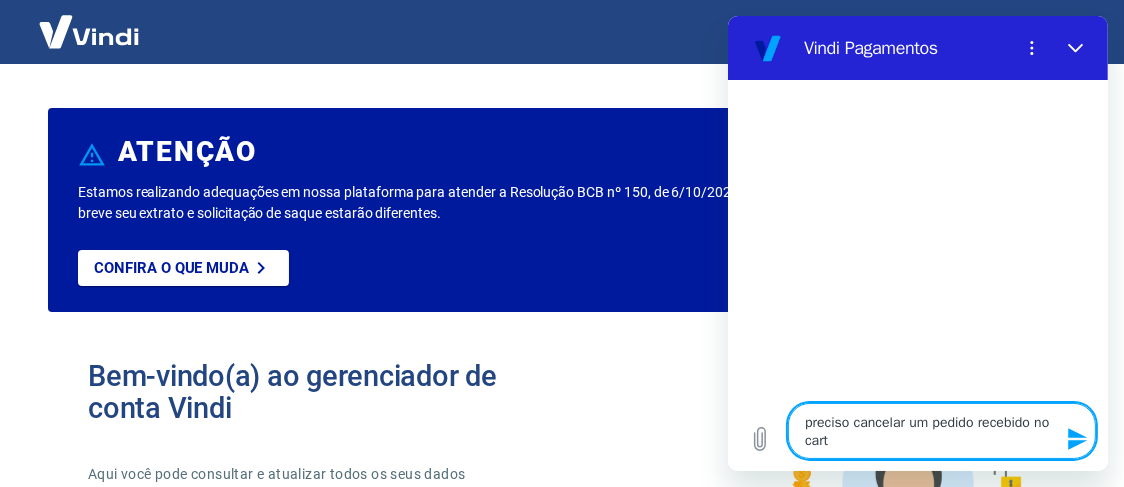 type on "preciso cancelar um pedido recebido no cartã" 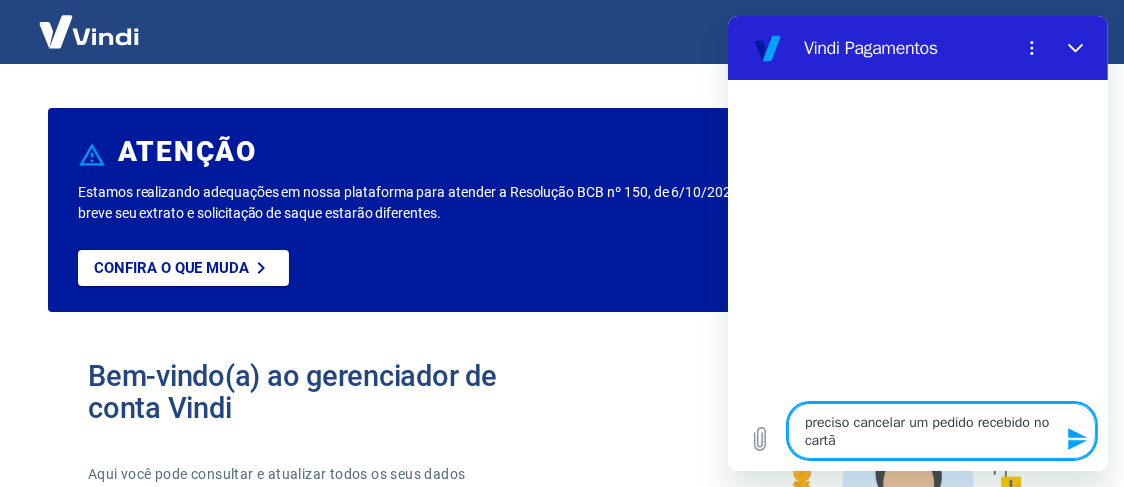 type on "preciso cancelar um pedido recebido no cartão" 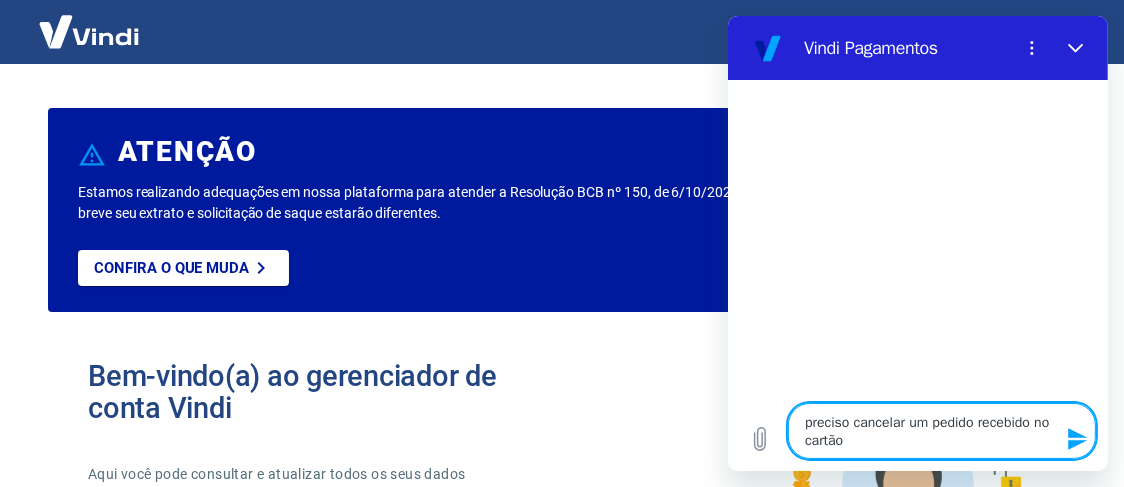 type 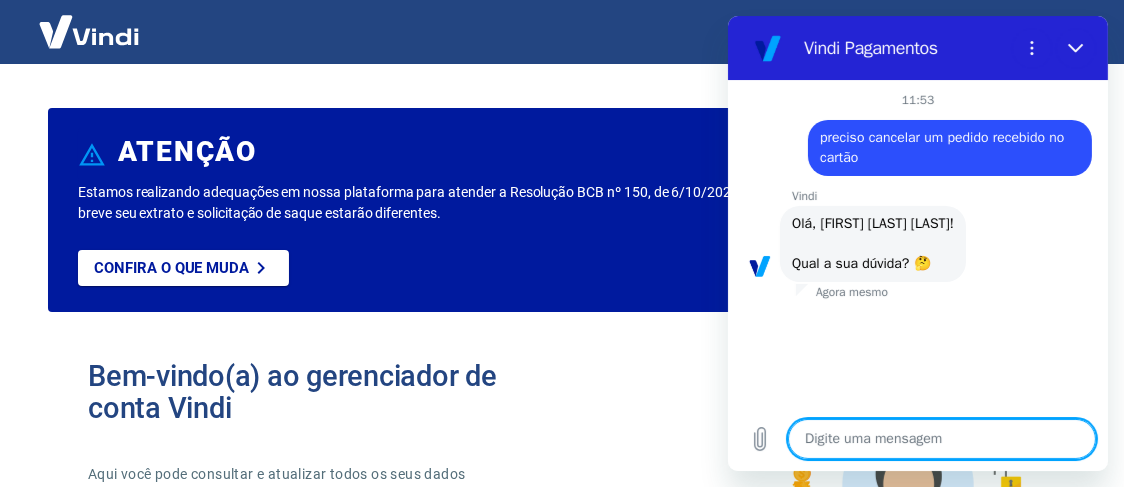 scroll, scrollTop: 263, scrollLeft: 0, axis: vertical 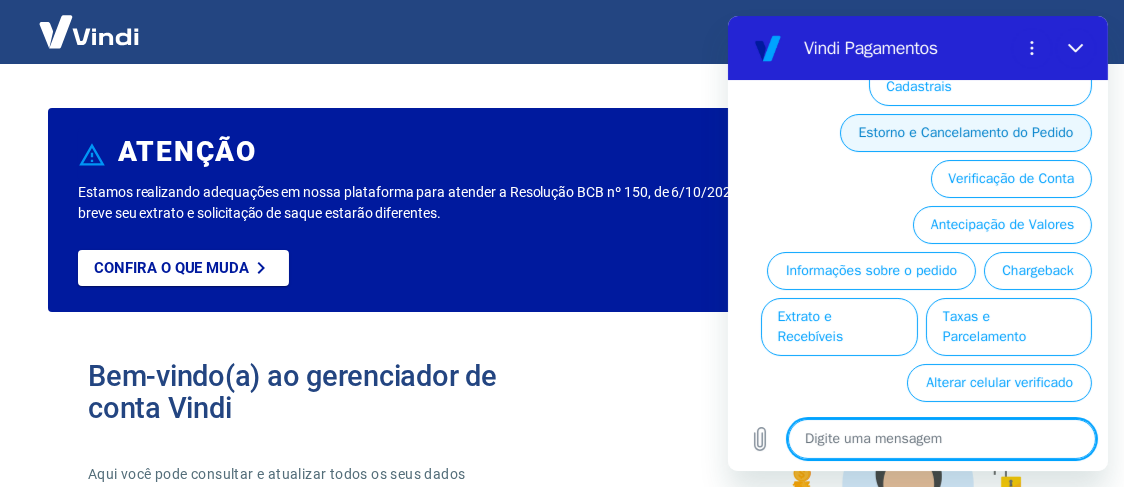 click on "Estorno e Cancelamento do Pedido" at bounding box center [965, 133] 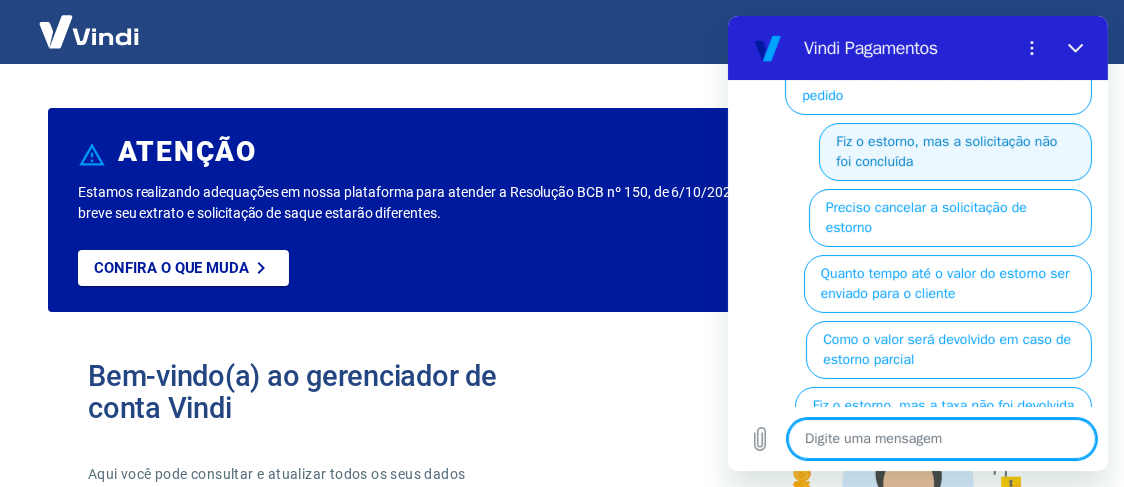scroll, scrollTop: 285, scrollLeft: 0, axis: vertical 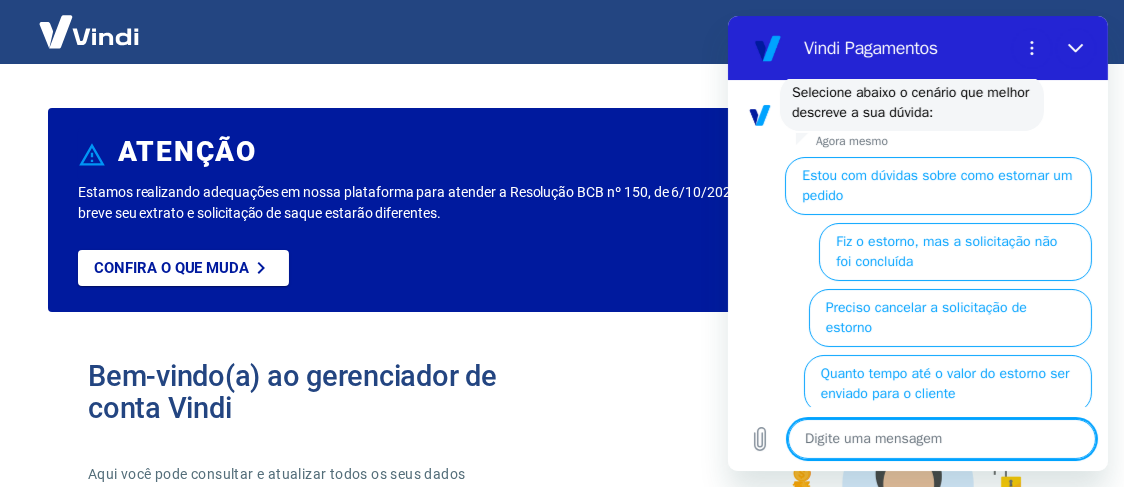 click on "Estou com dúvidas sobre como estornar um pedido" at bounding box center [937, 186] 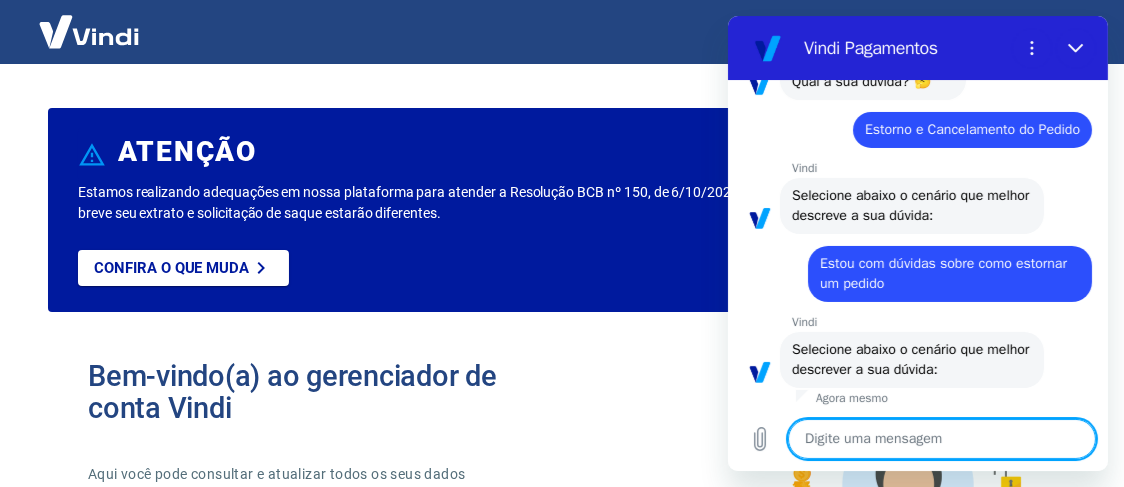 scroll, scrollTop: 322, scrollLeft: 0, axis: vertical 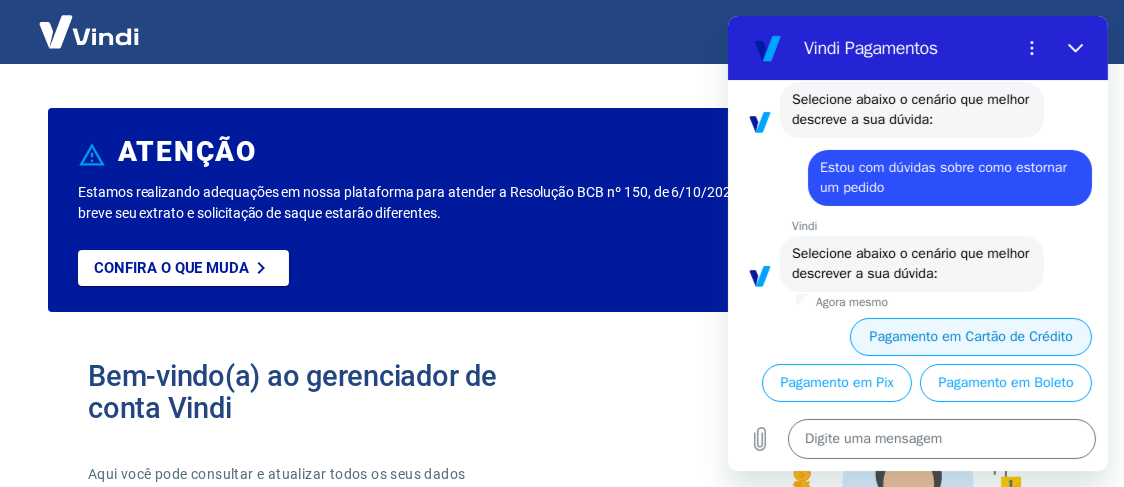 click on "Pagamento em Cartão de Crédito" at bounding box center (970, 337) 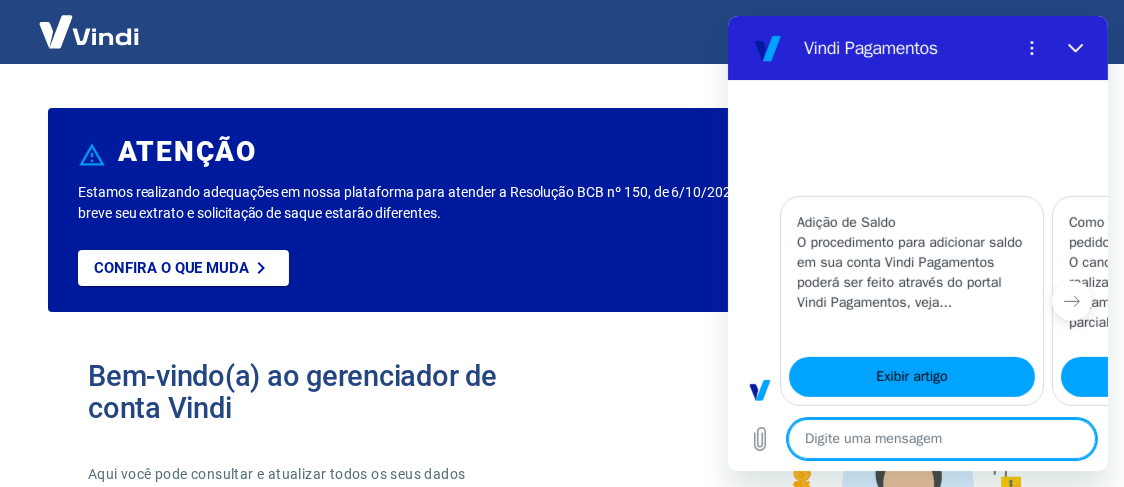 type on "x" 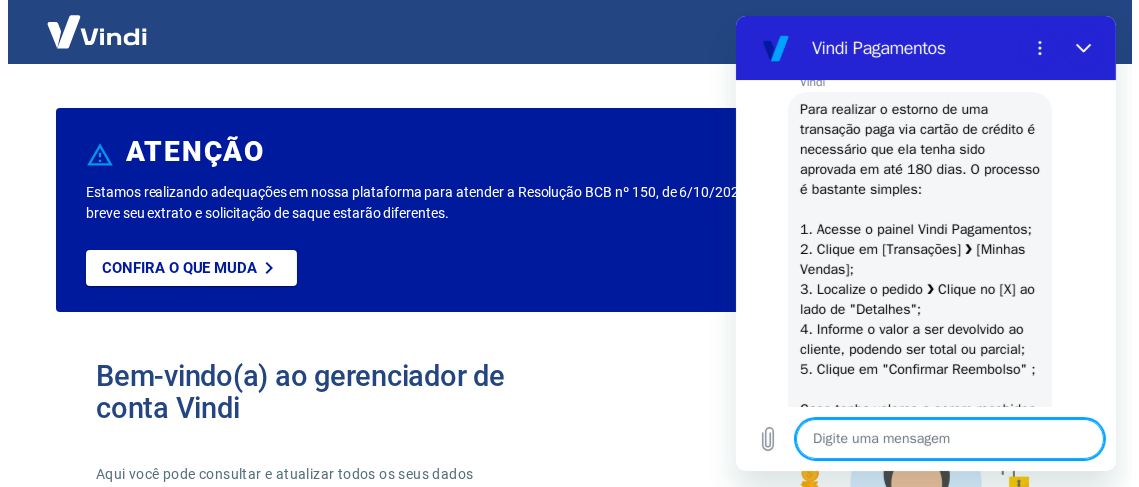 scroll, scrollTop: 656, scrollLeft: 0, axis: vertical 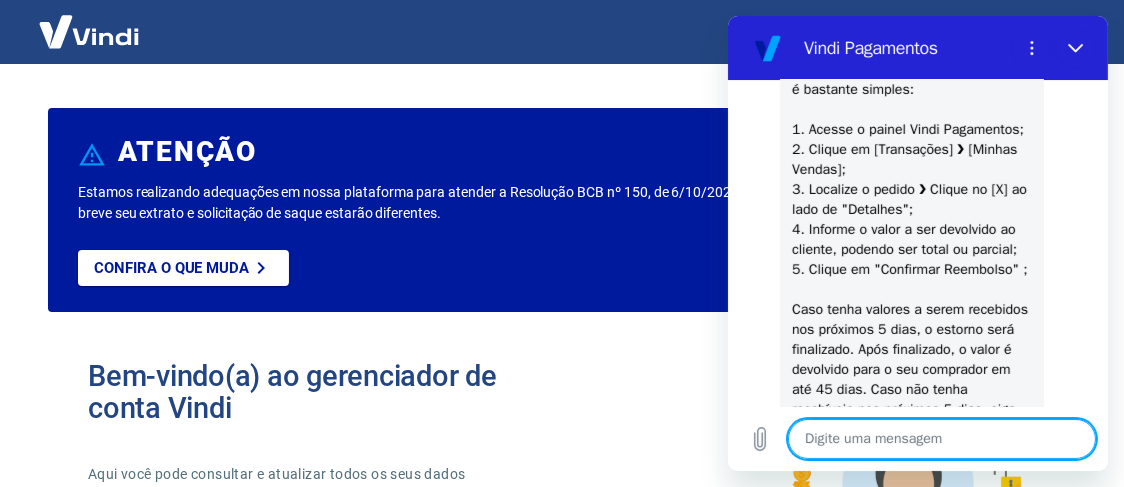 type on "S" 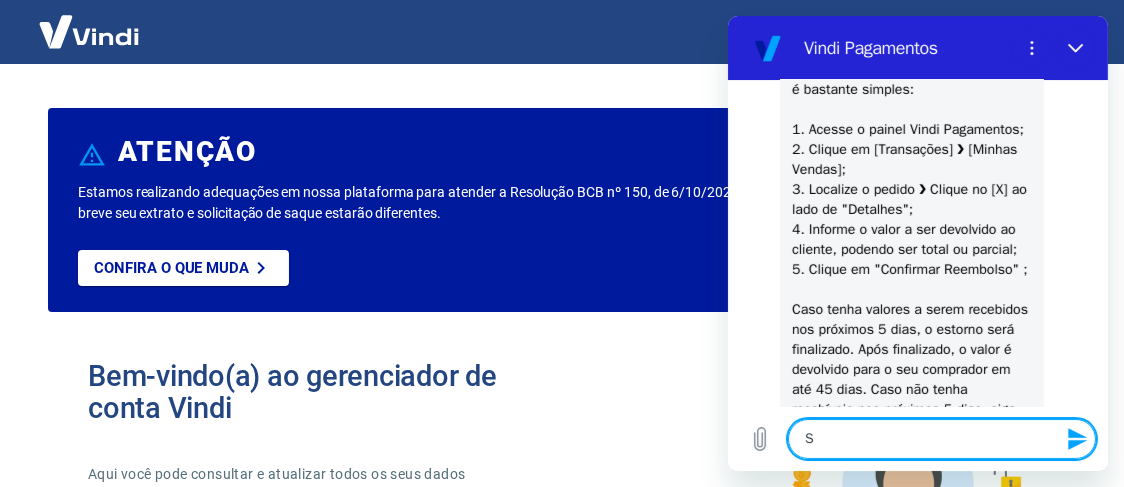 type on "S" 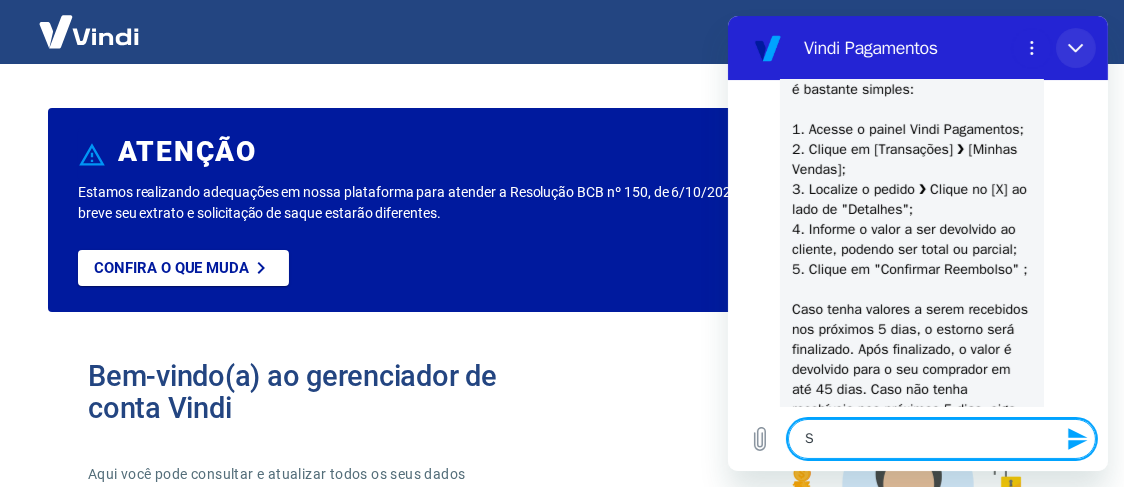 click 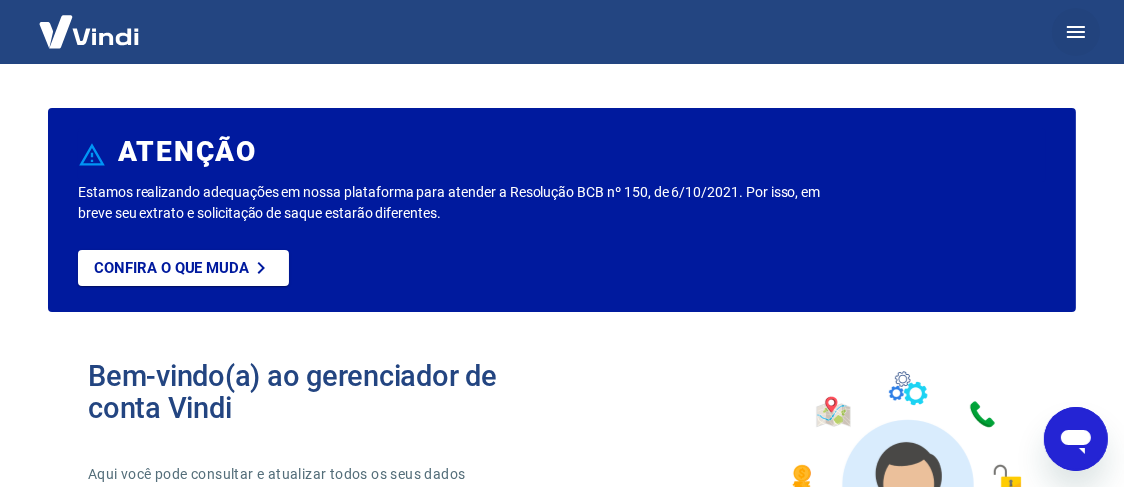 click 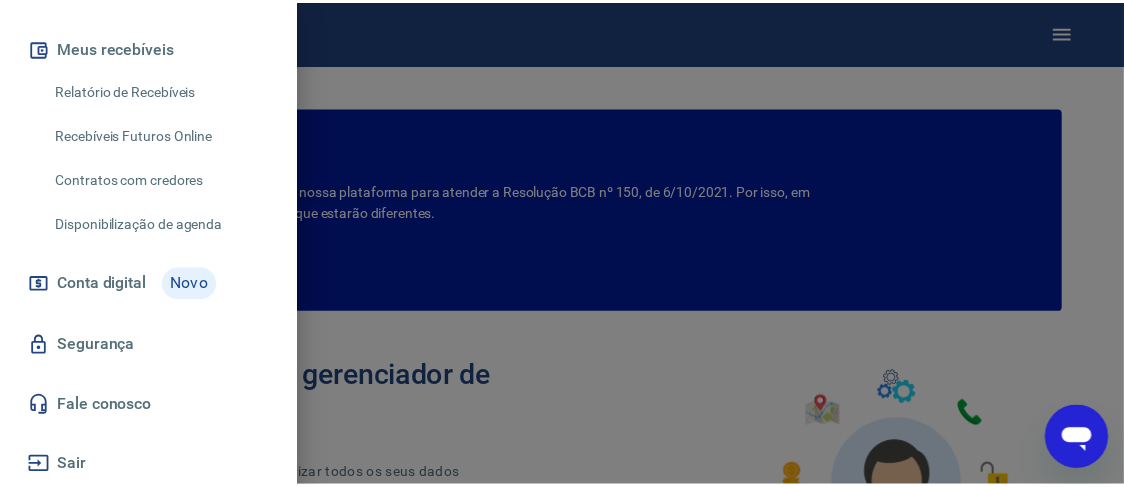 scroll, scrollTop: 0, scrollLeft: 0, axis: both 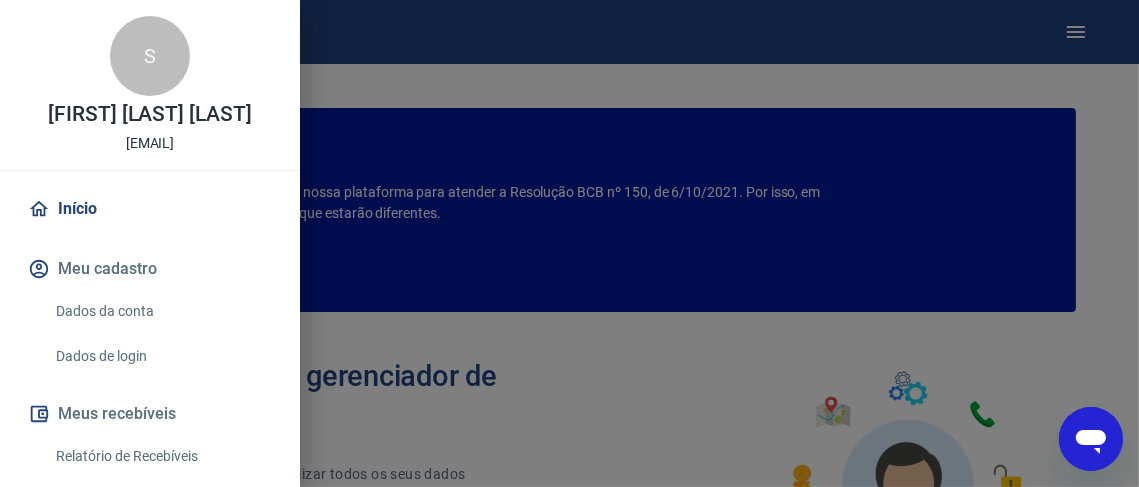 click at bounding box center (569, 243) 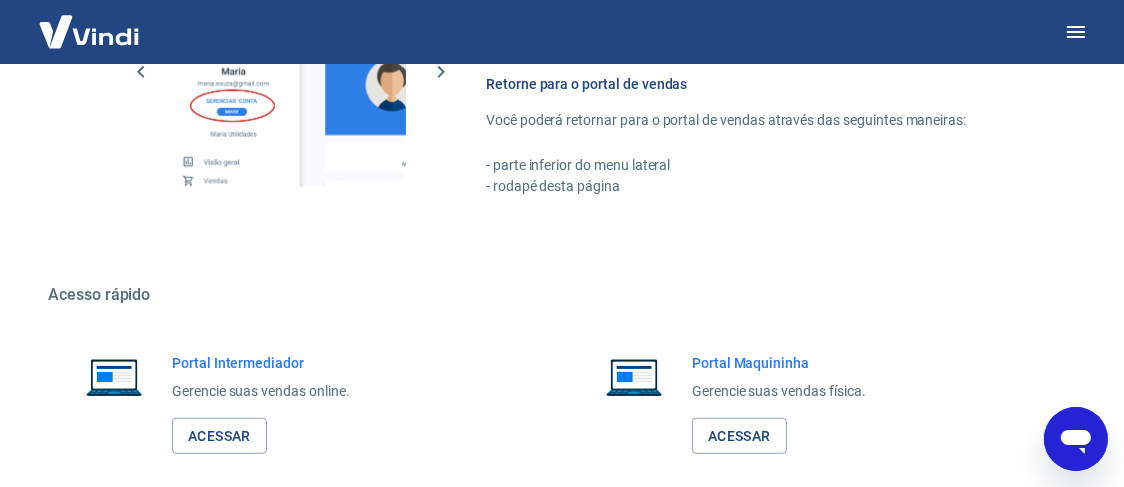 scroll, scrollTop: 1018, scrollLeft: 0, axis: vertical 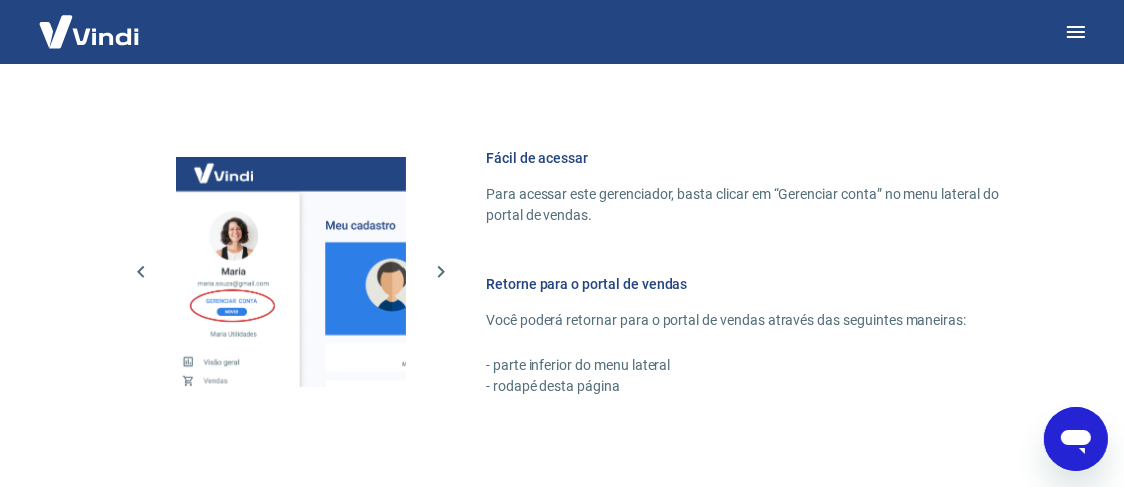 click on "Retorne para o portal de vendas" at bounding box center (757, 284) 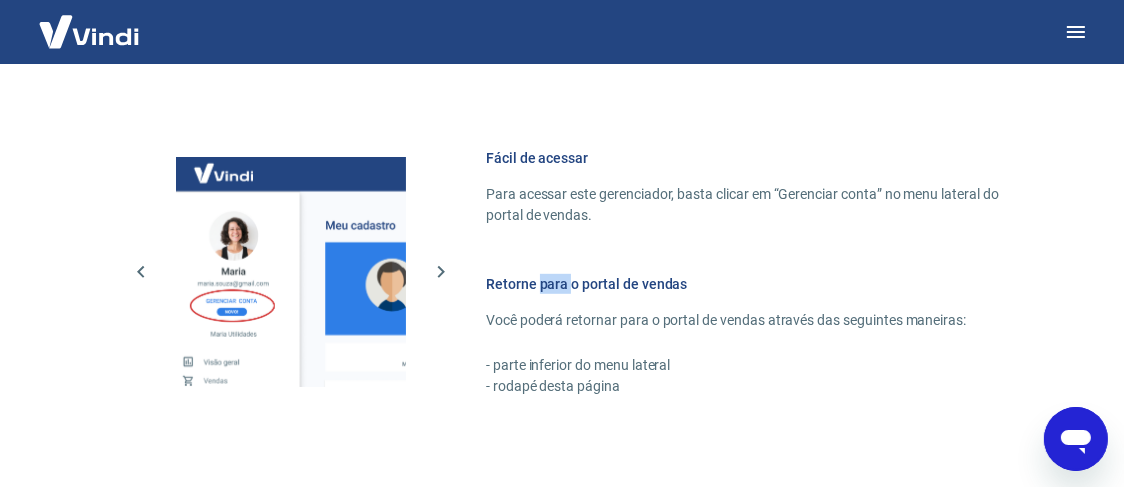 click on "Retorne para o portal de vendas" at bounding box center (757, 284) 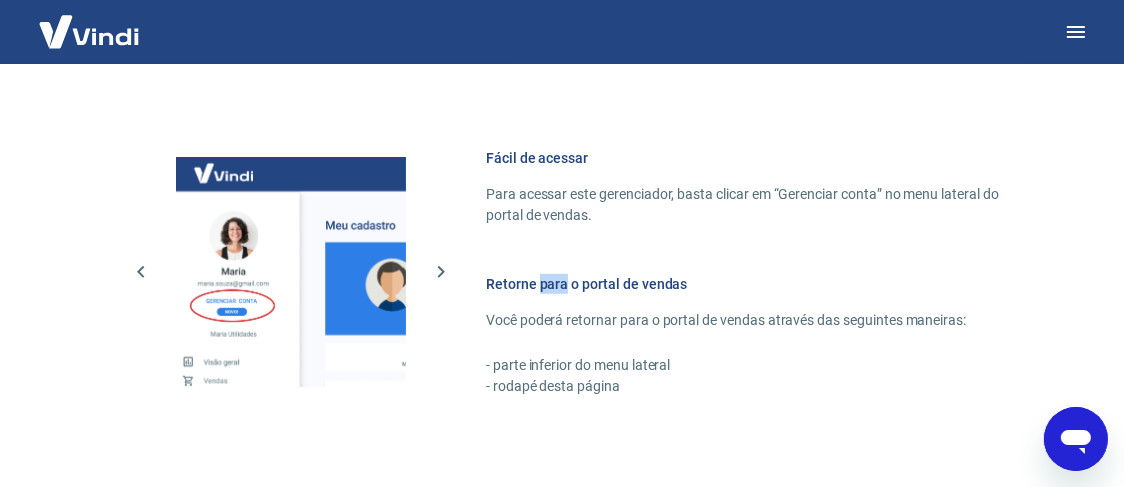 click at bounding box center [291, 272] 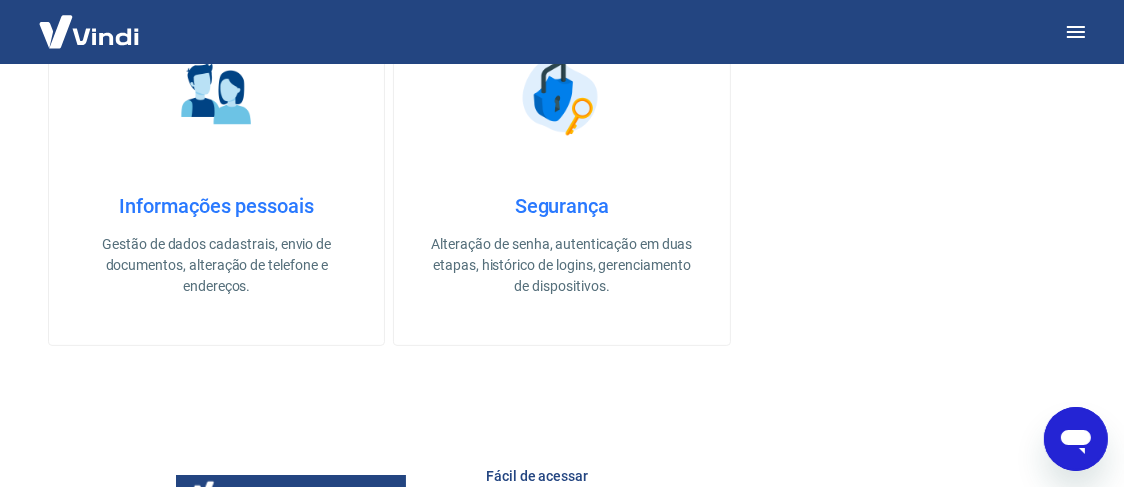 scroll, scrollTop: 899, scrollLeft: 0, axis: vertical 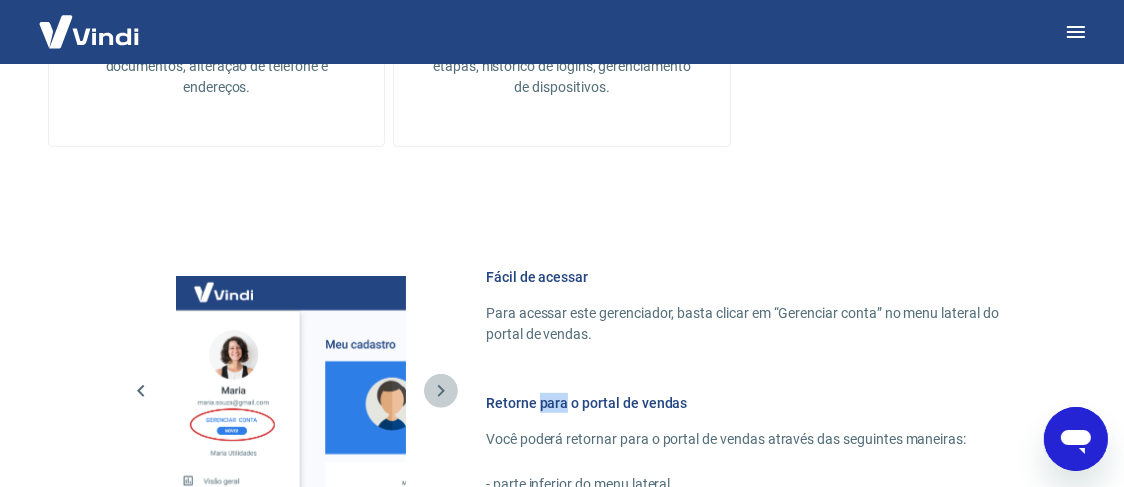 click 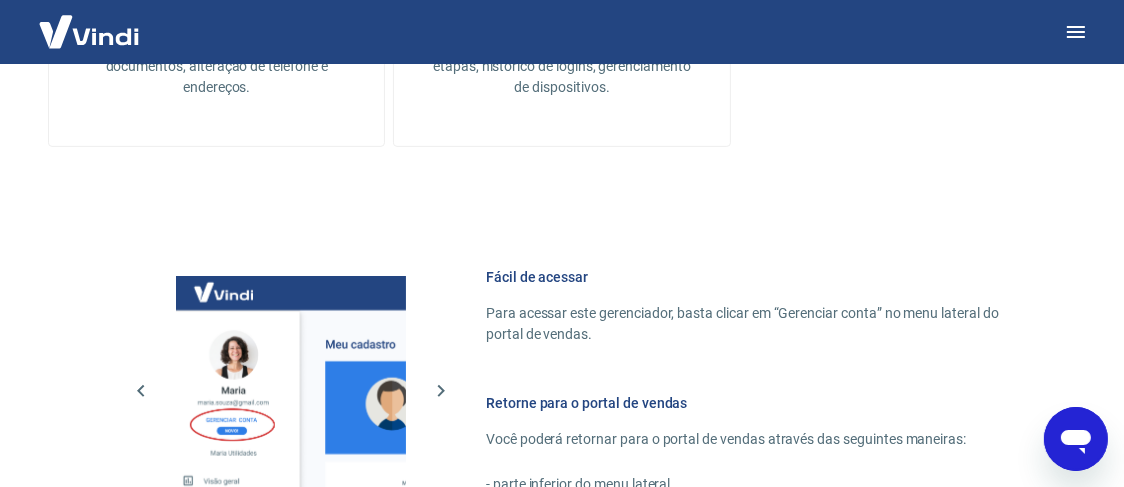 click on "Retorne para o portal de vendas" at bounding box center (757, 403) 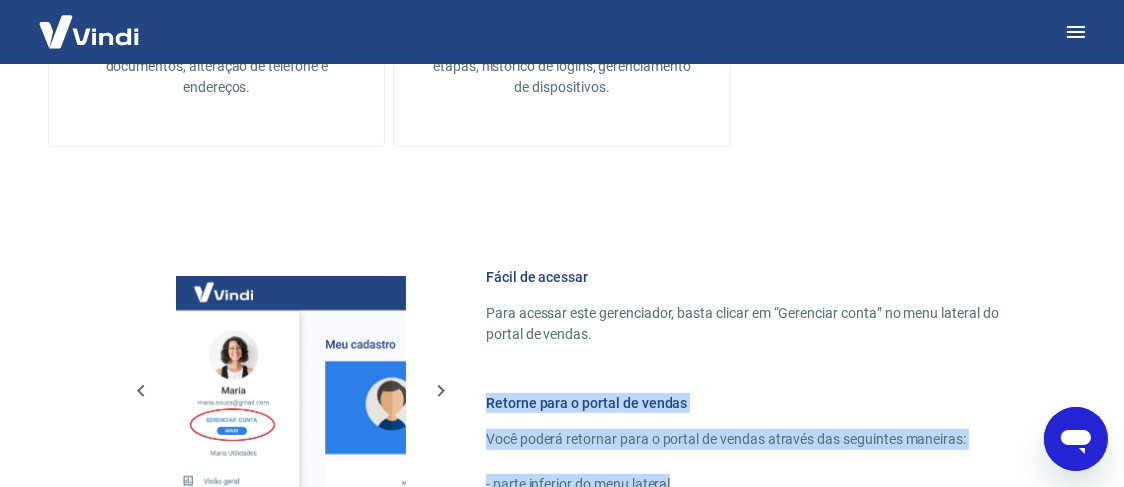 drag, startPoint x: 490, startPoint y: 400, endPoint x: 790, endPoint y: 444, distance: 303.2095 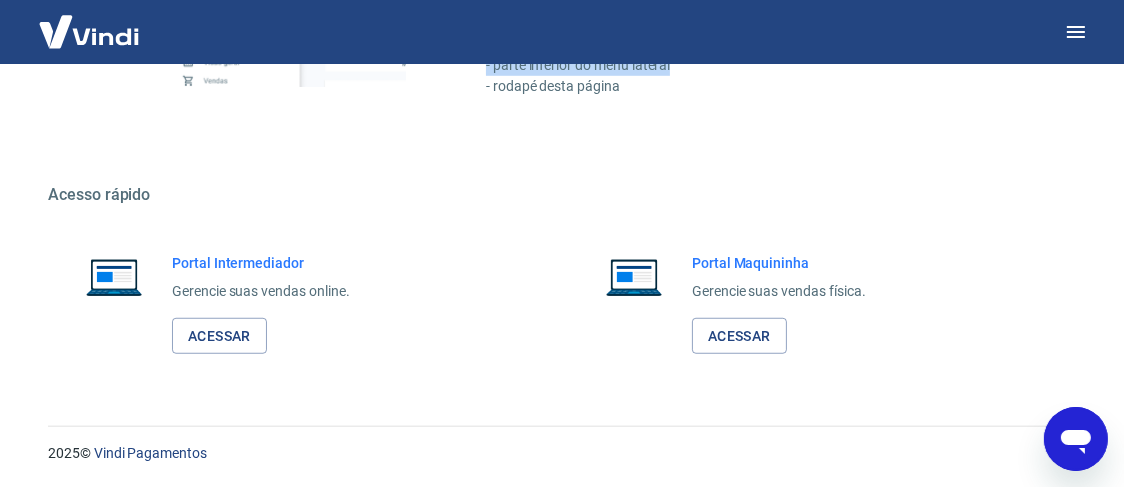 scroll, scrollTop: 1118, scrollLeft: 0, axis: vertical 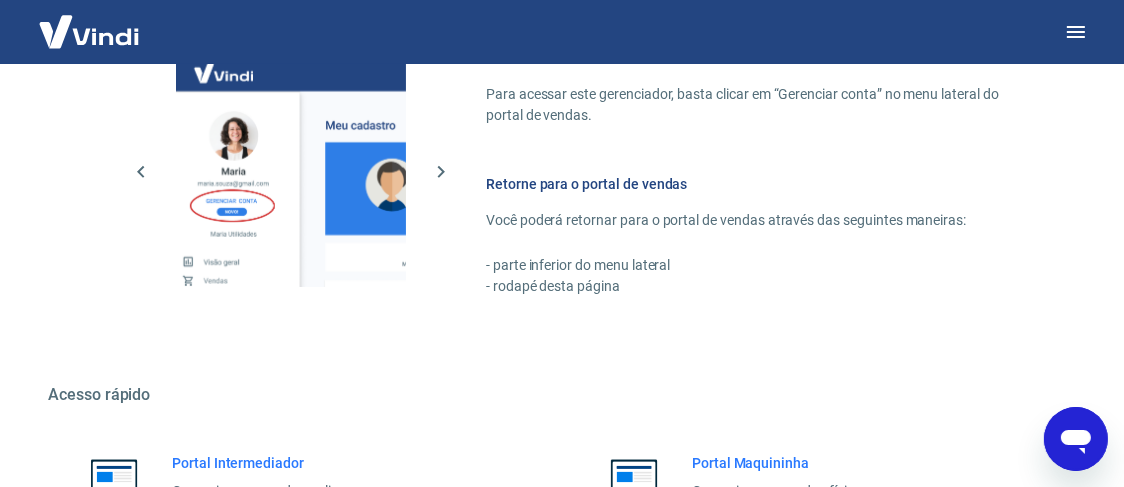 click on "- rodapé desta página" at bounding box center [757, 286] 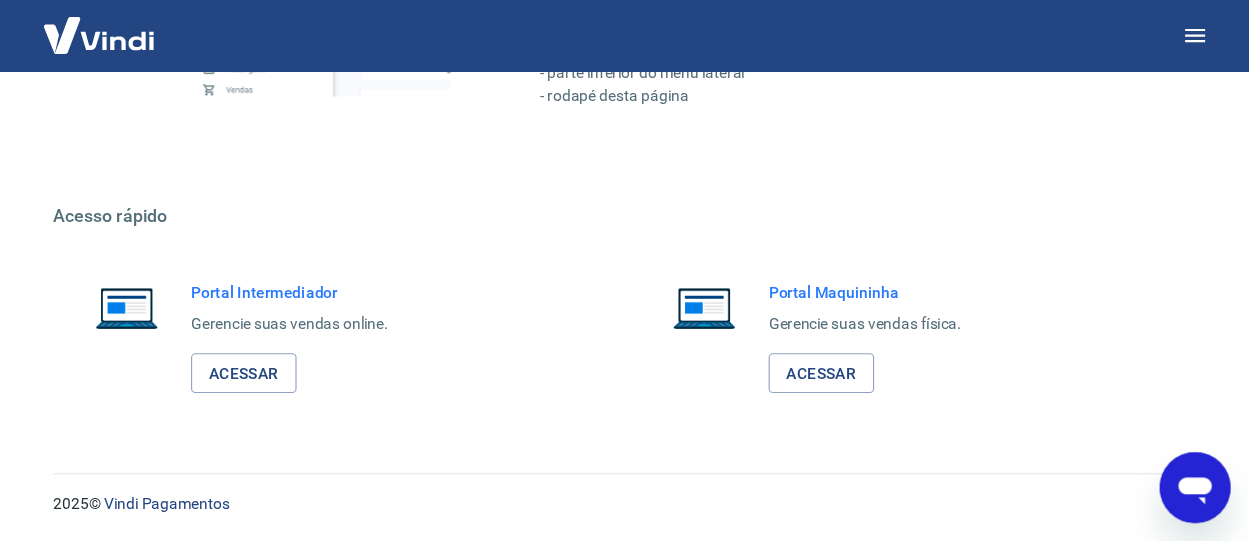 scroll, scrollTop: 1225, scrollLeft: 0, axis: vertical 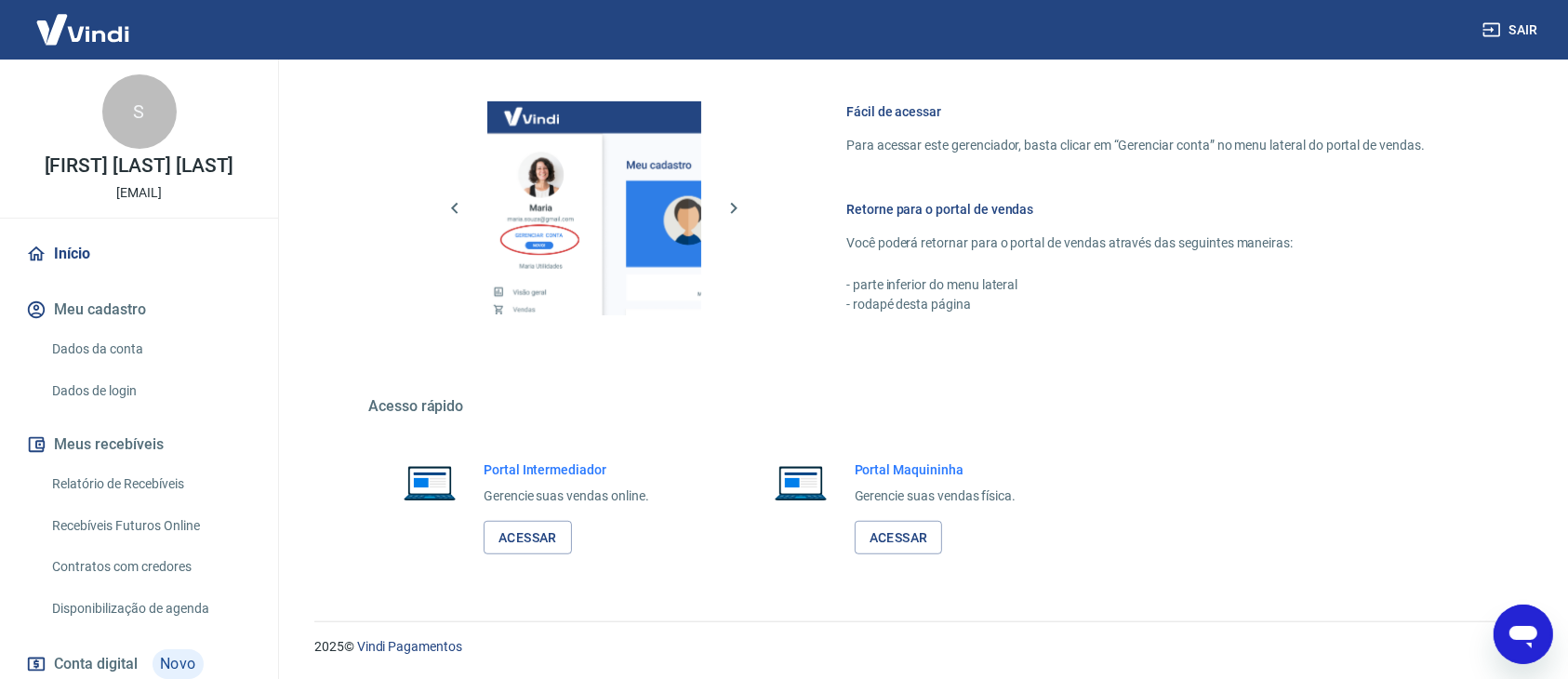 drag, startPoint x: 1018, startPoint y: 3, endPoint x: 613, endPoint y: 604, distance: 724.7248 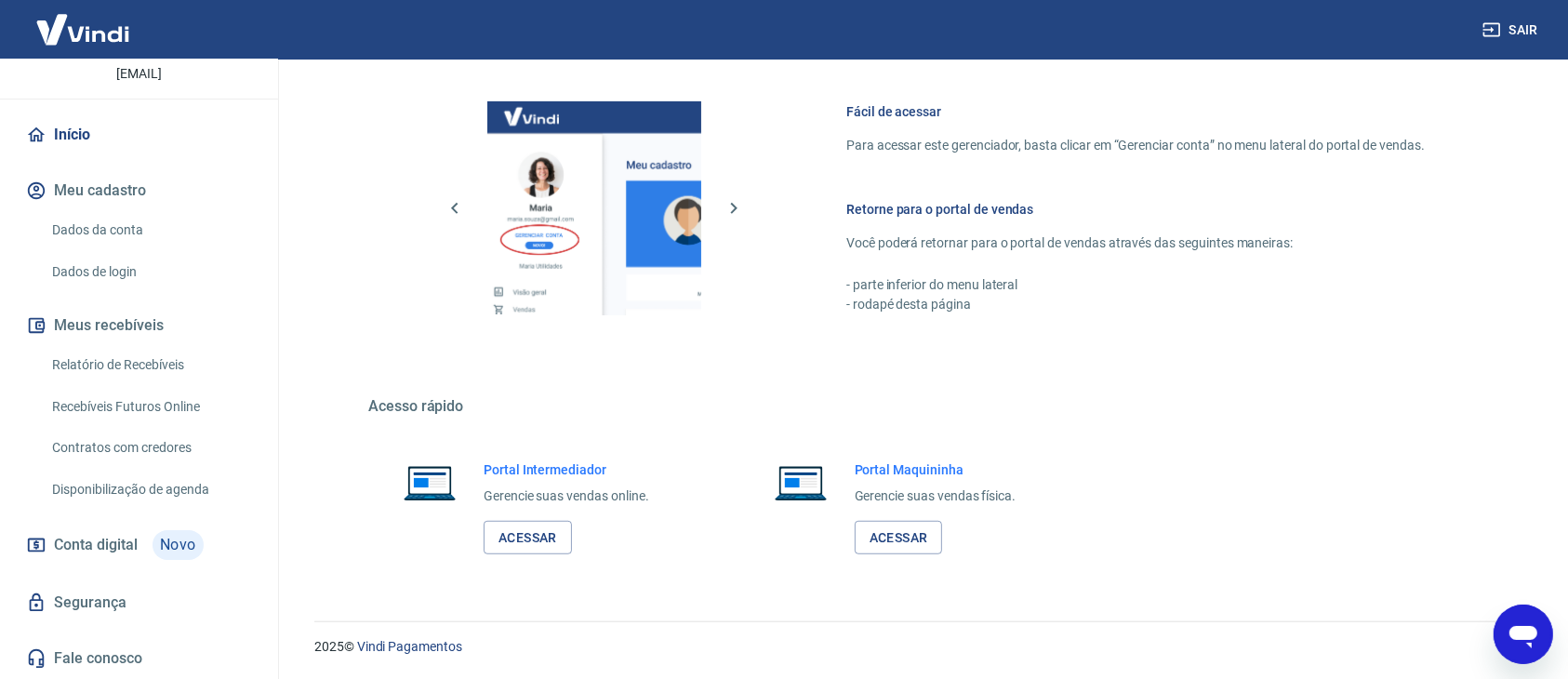 click on "Relatório de Recebíveis" at bounding box center [150, 365] 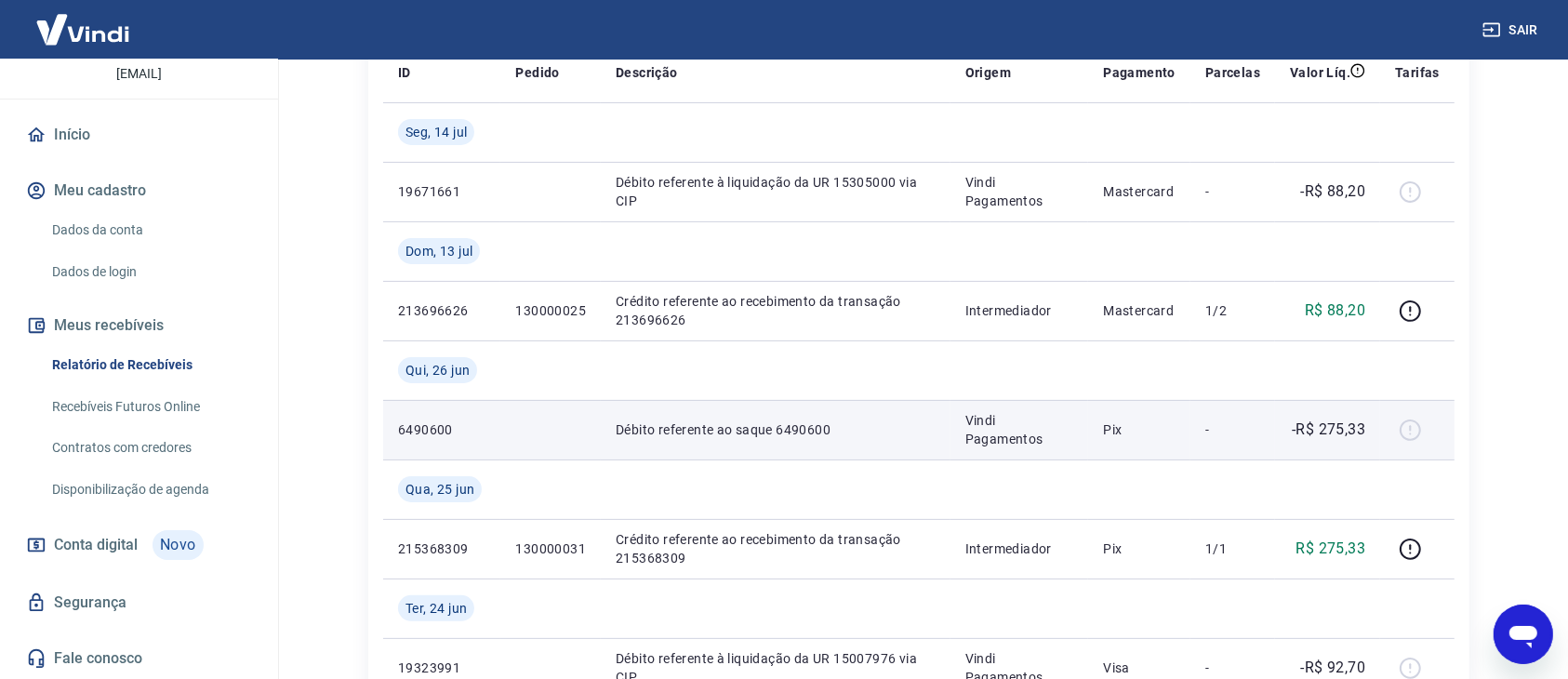 scroll, scrollTop: 0, scrollLeft: 0, axis: both 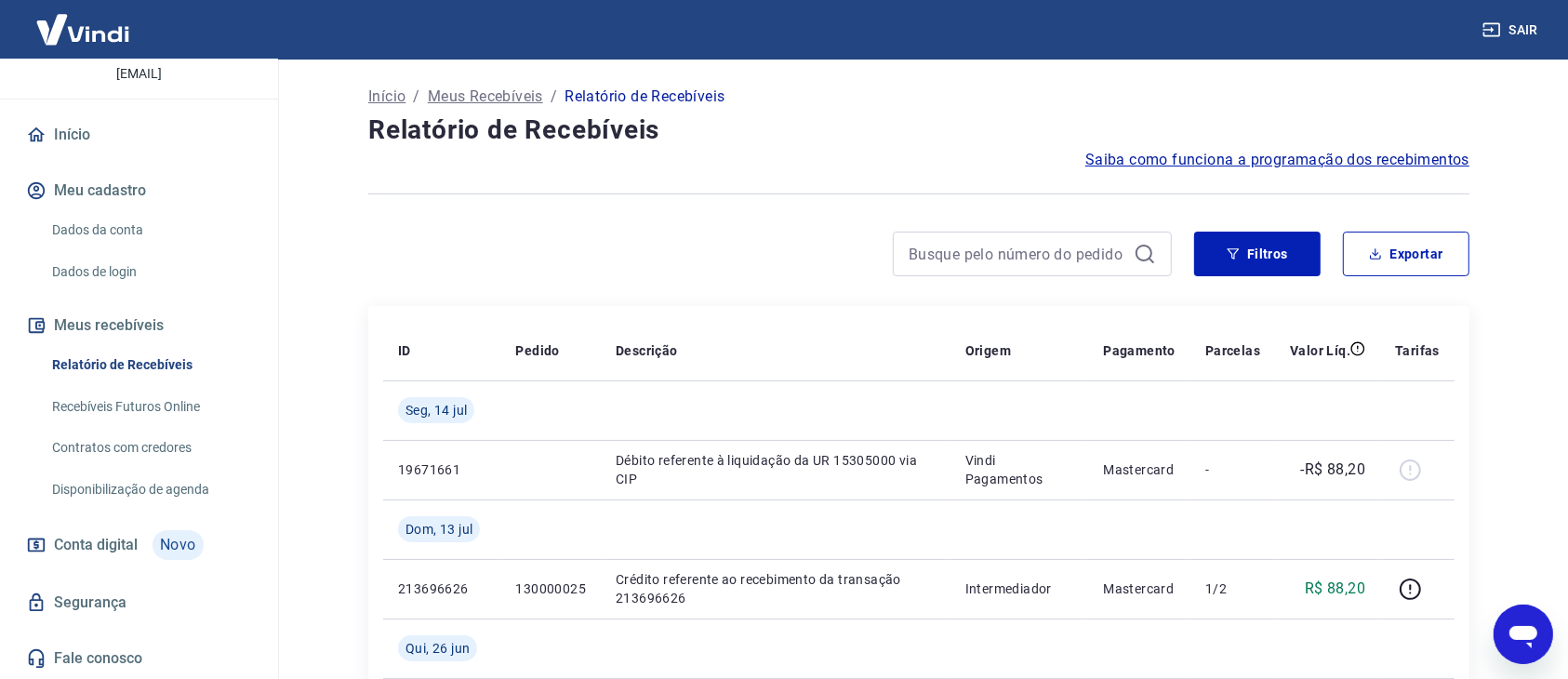 click on "Recebíveis Futuros Online" at bounding box center (150, 406) 